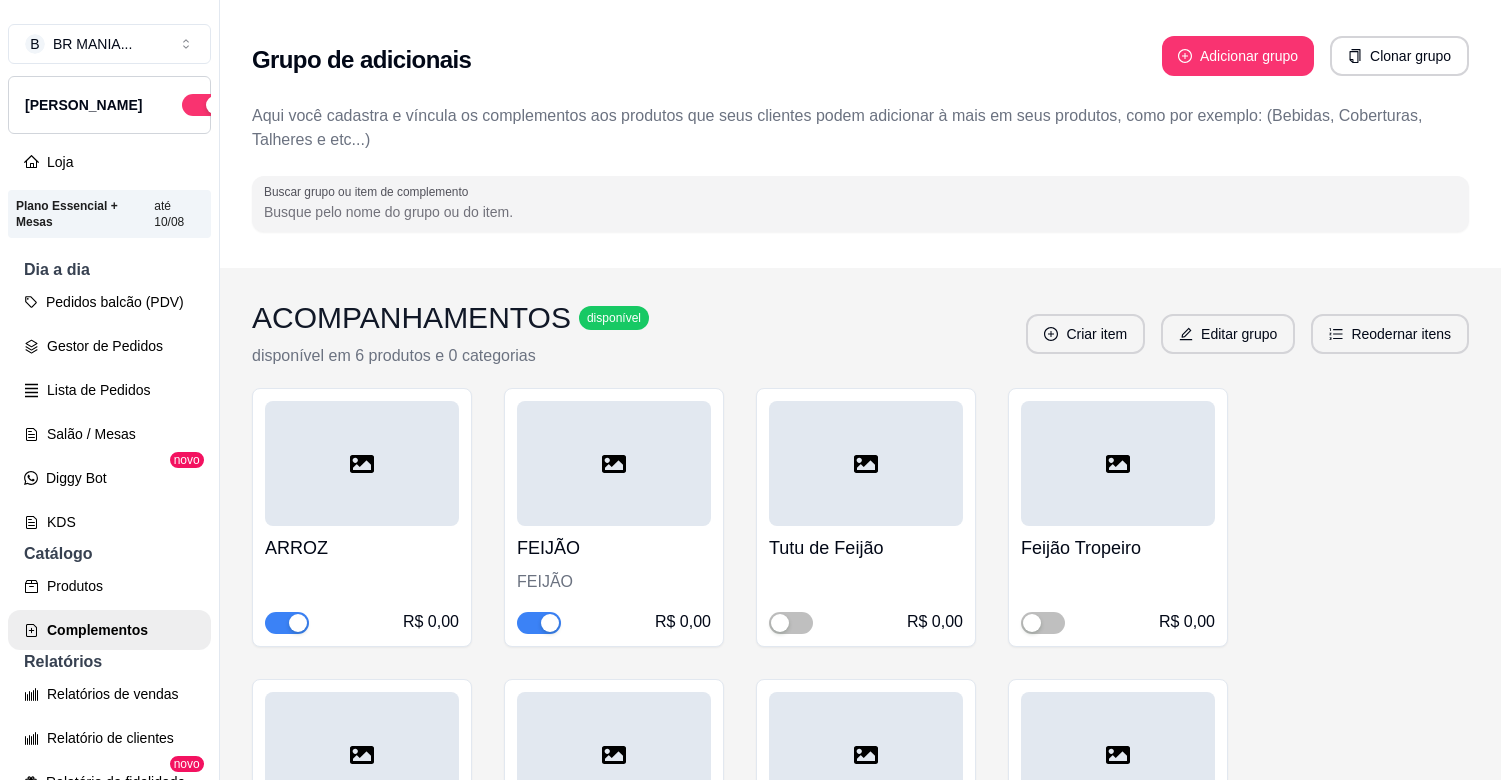 scroll, scrollTop: 0, scrollLeft: 0, axis: both 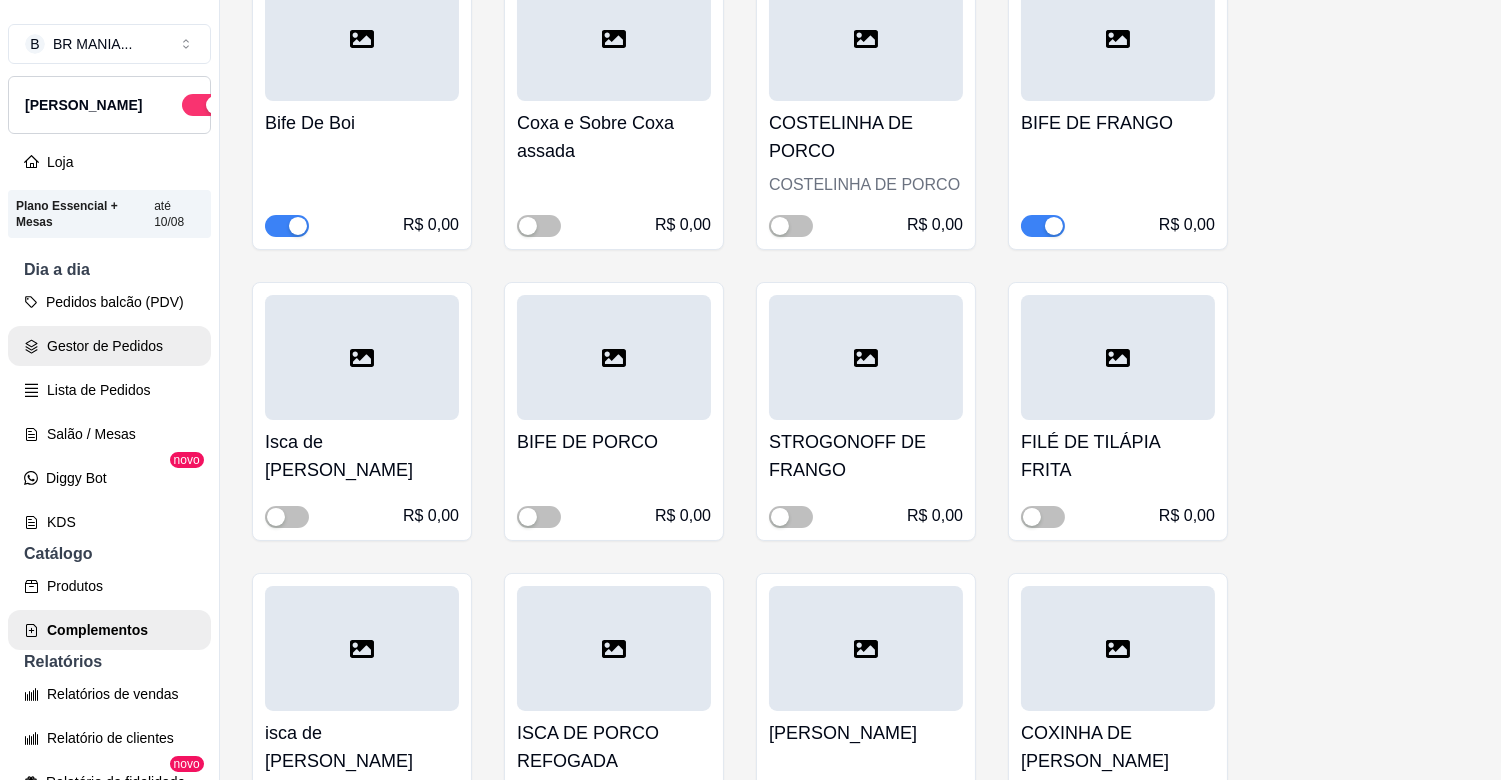 click on "Gestor de Pedidos" at bounding box center [109, 346] 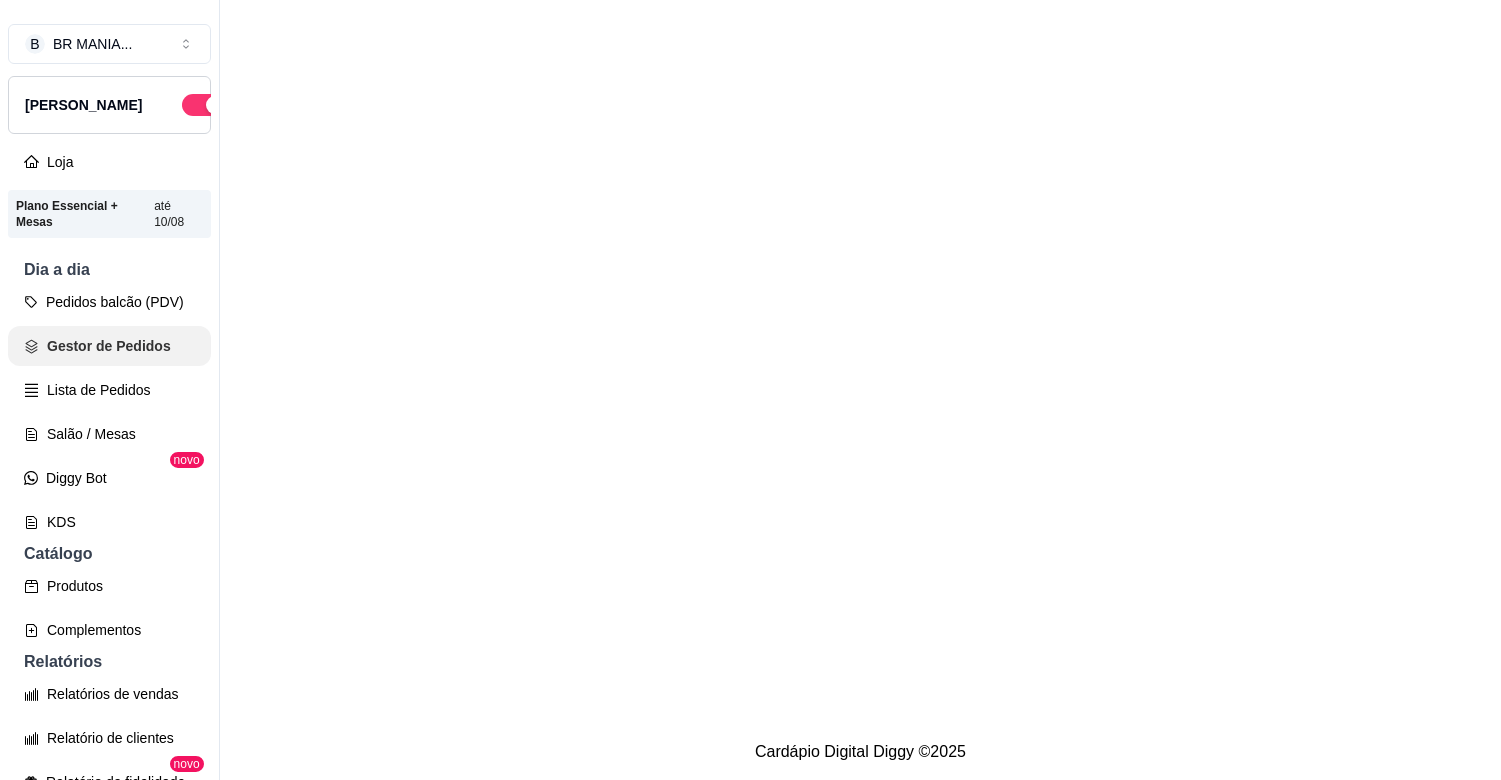 scroll, scrollTop: 0, scrollLeft: 0, axis: both 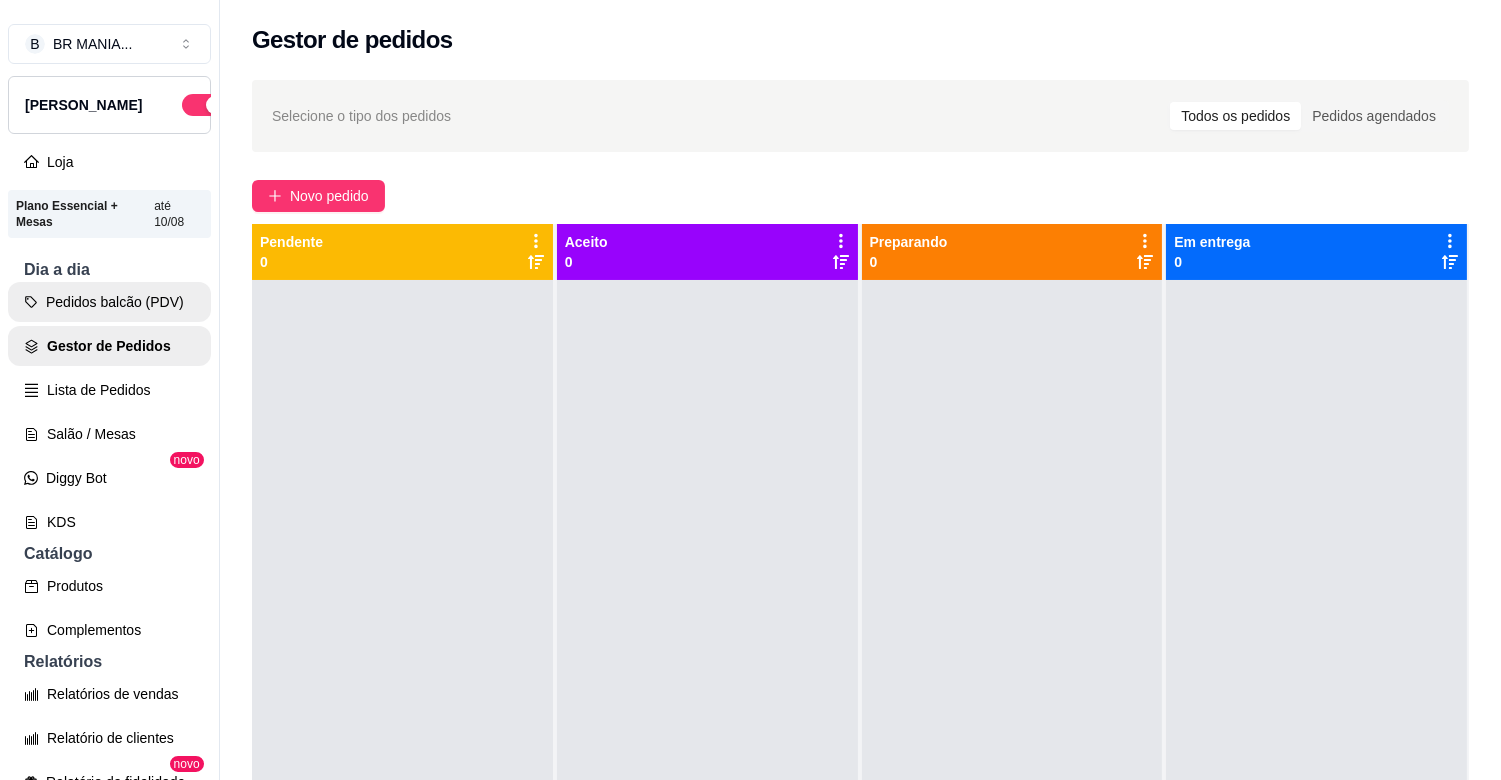 click on "Pedidos balcão (PDV)" at bounding box center [109, 302] 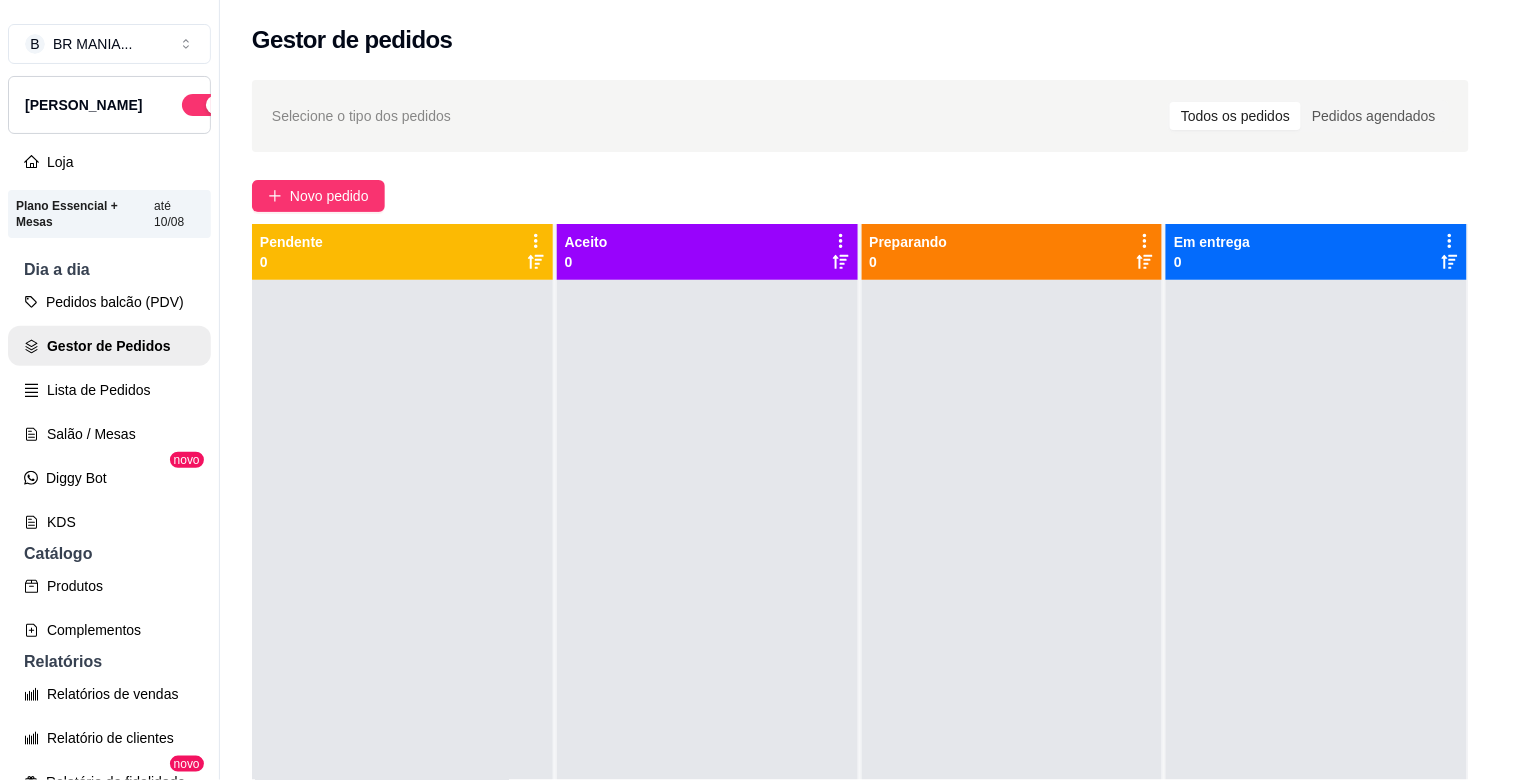 click at bounding box center (548, 133) 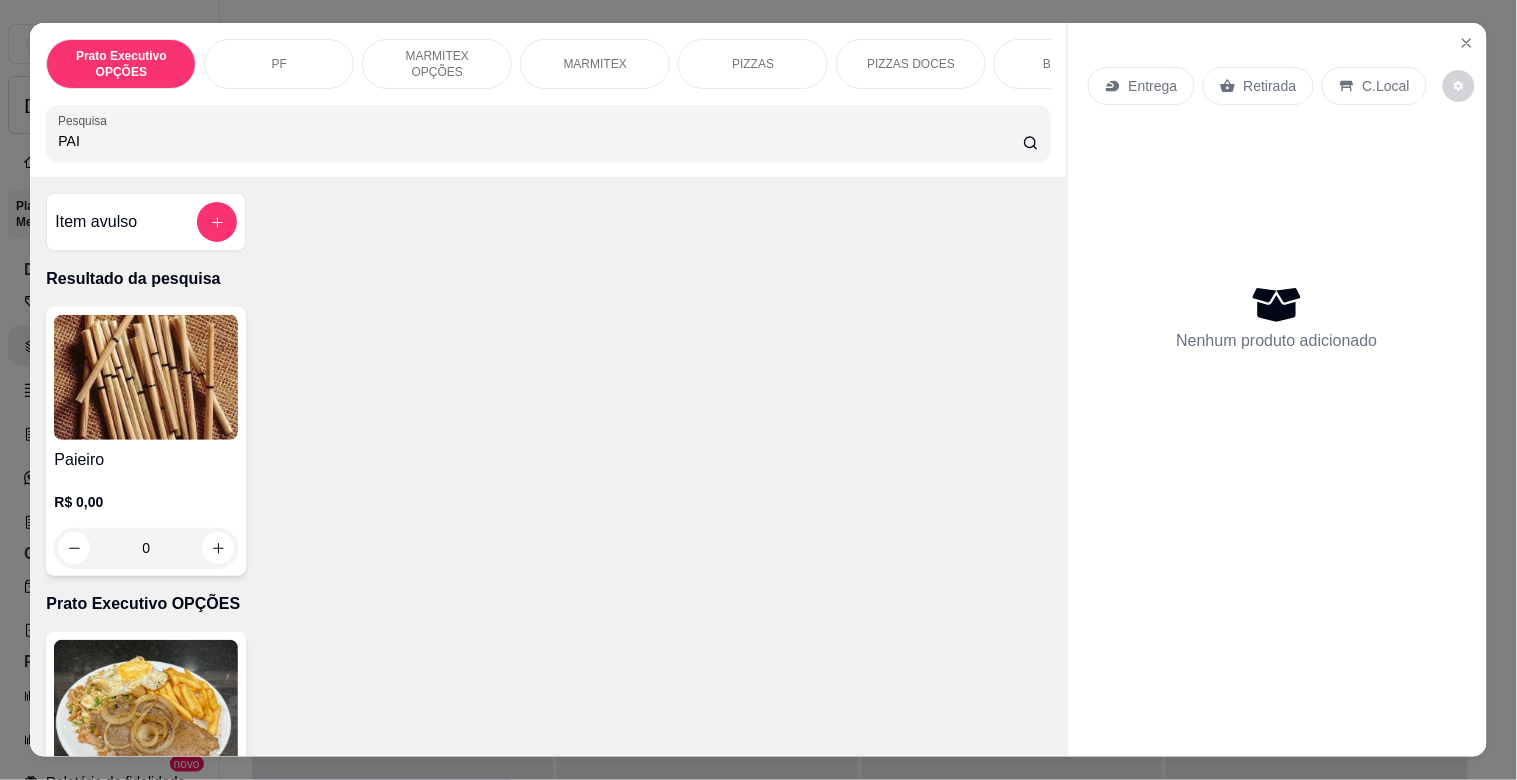type on "PAI" 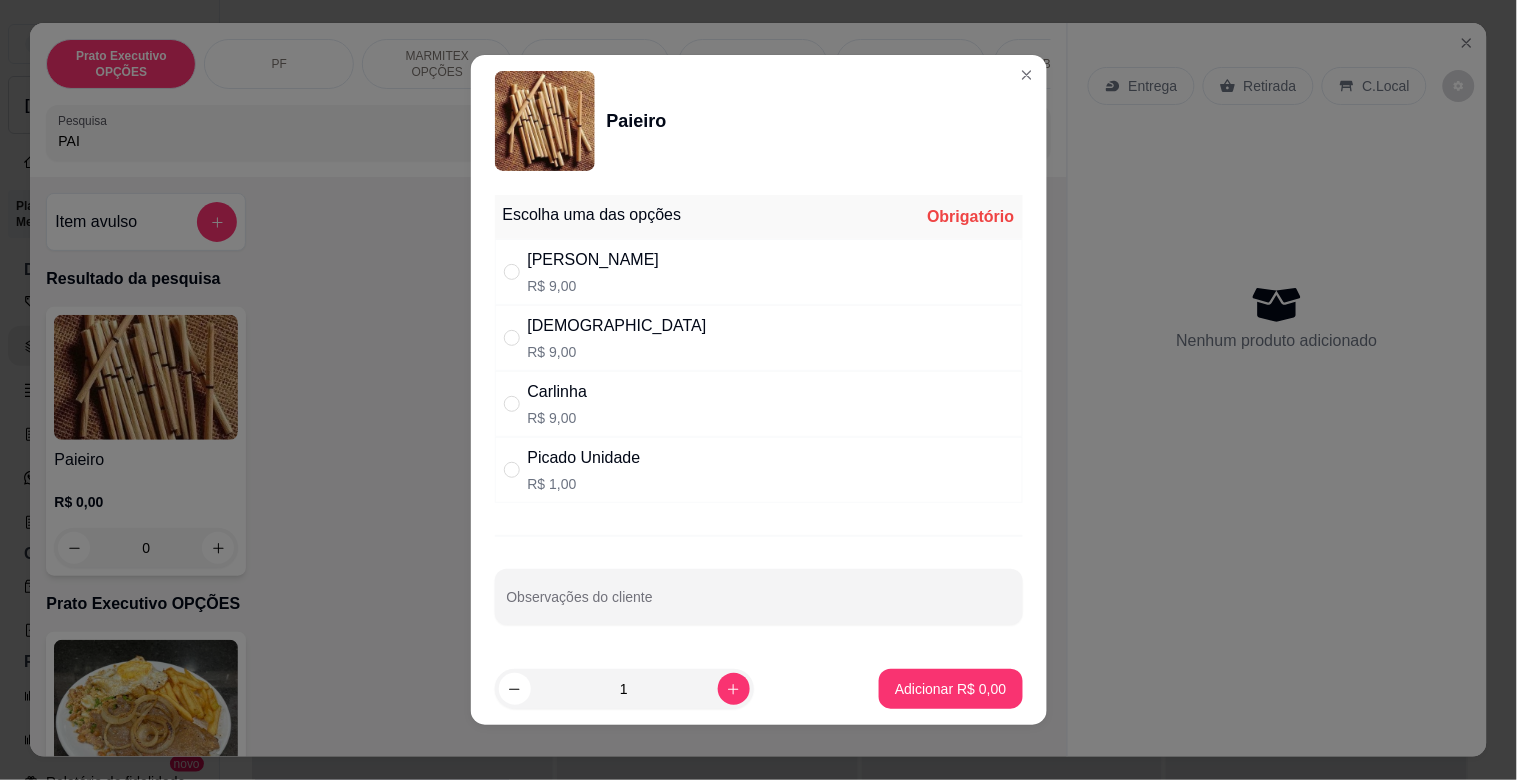 click on "Picado Unidade  R$ 1,00" at bounding box center (759, 470) 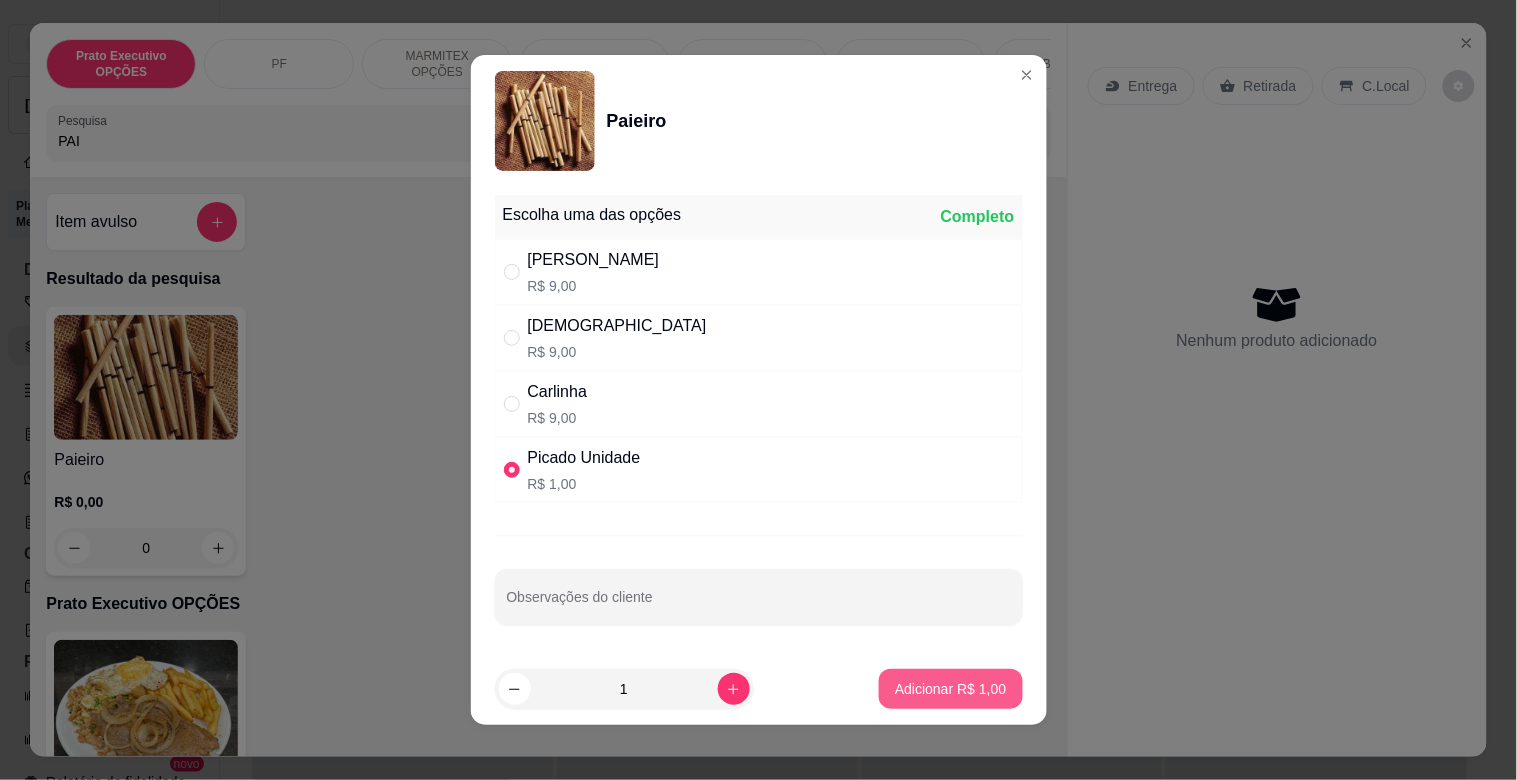 click on "Adicionar   R$ 1,00" at bounding box center (950, 689) 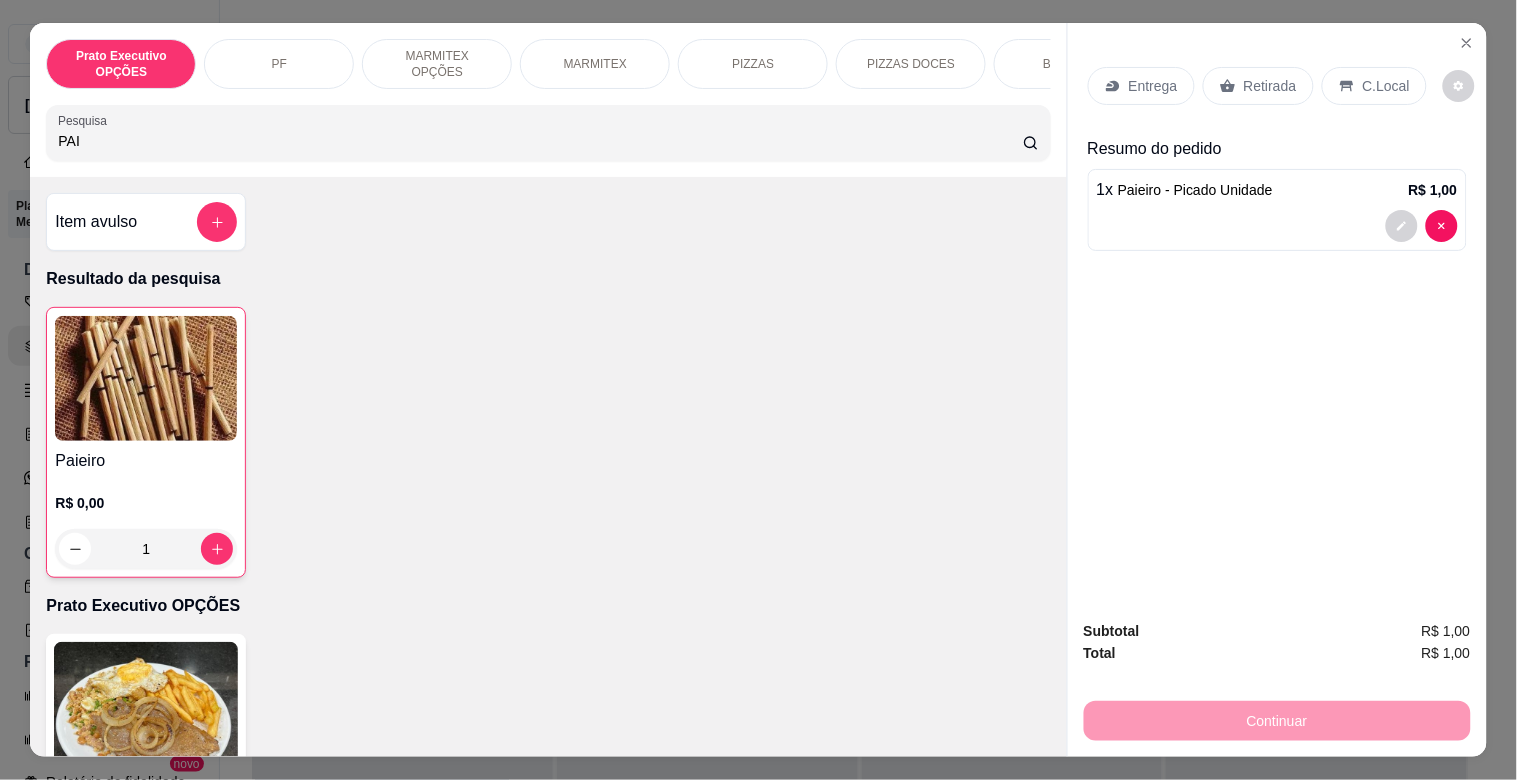 click on "Retirada" at bounding box center [1258, 86] 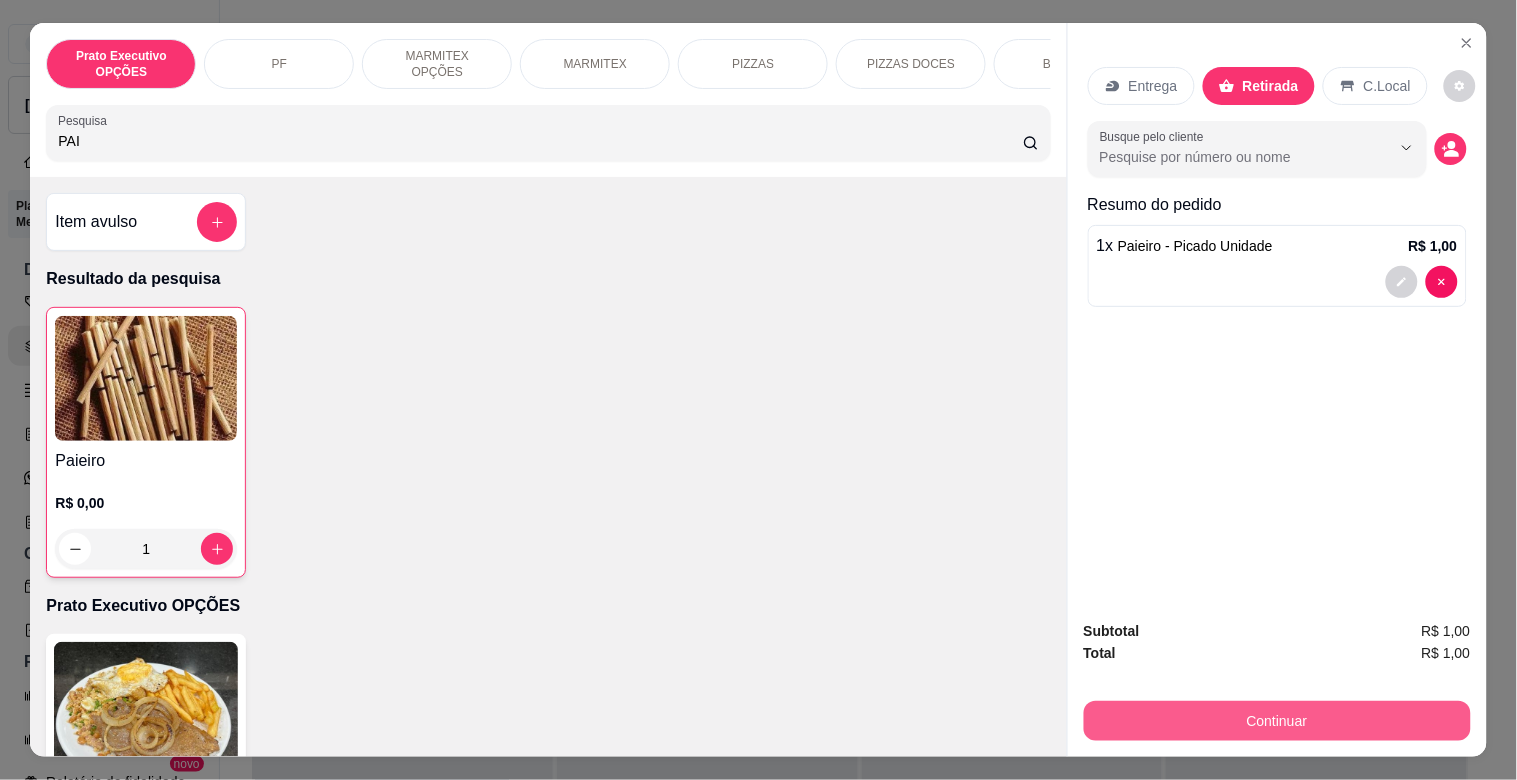 click on "Continuar" at bounding box center (1277, 721) 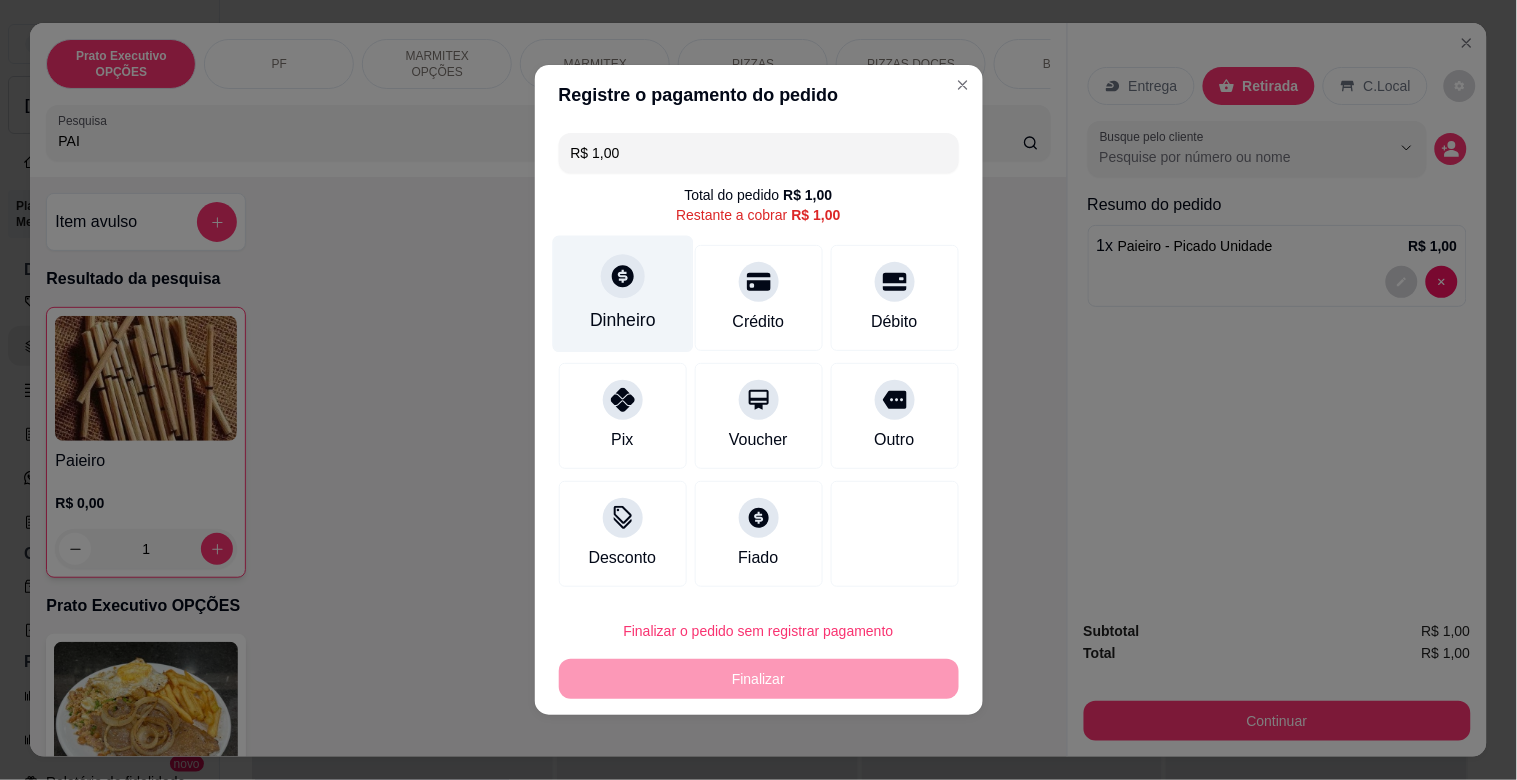 click on "Dinheiro" at bounding box center (622, 294) 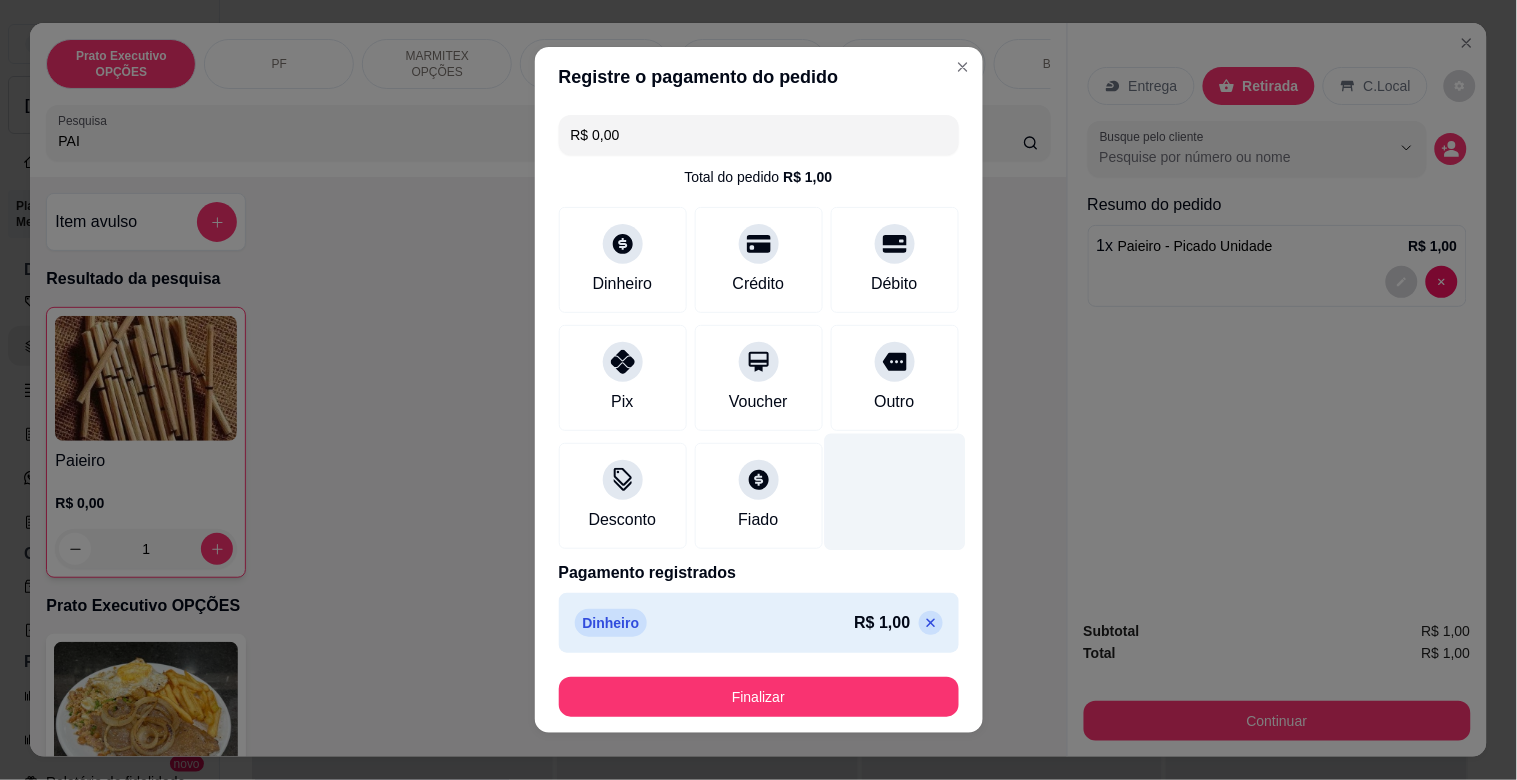 type on "R$ 0,00" 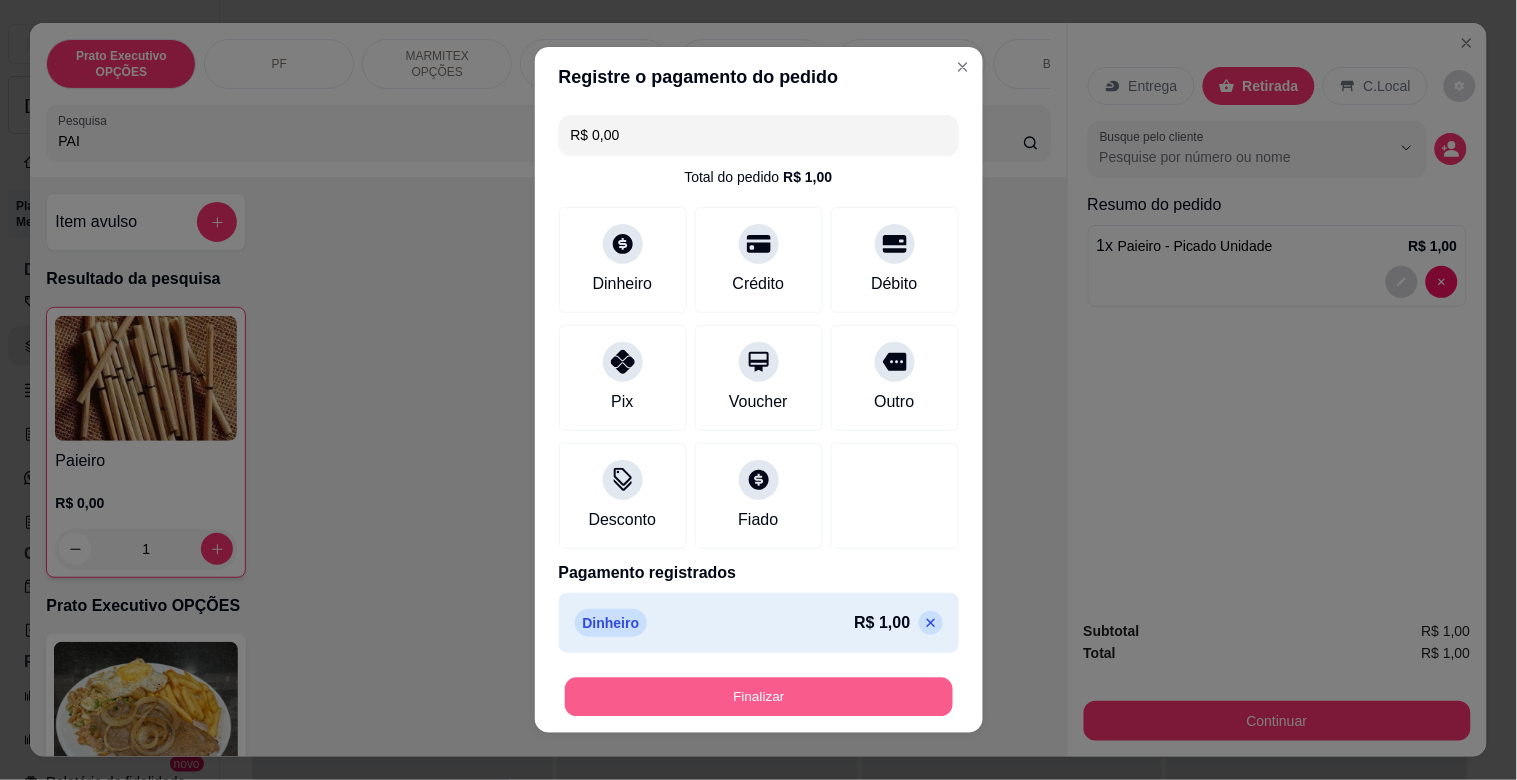 click on "Finalizar" at bounding box center [759, 697] 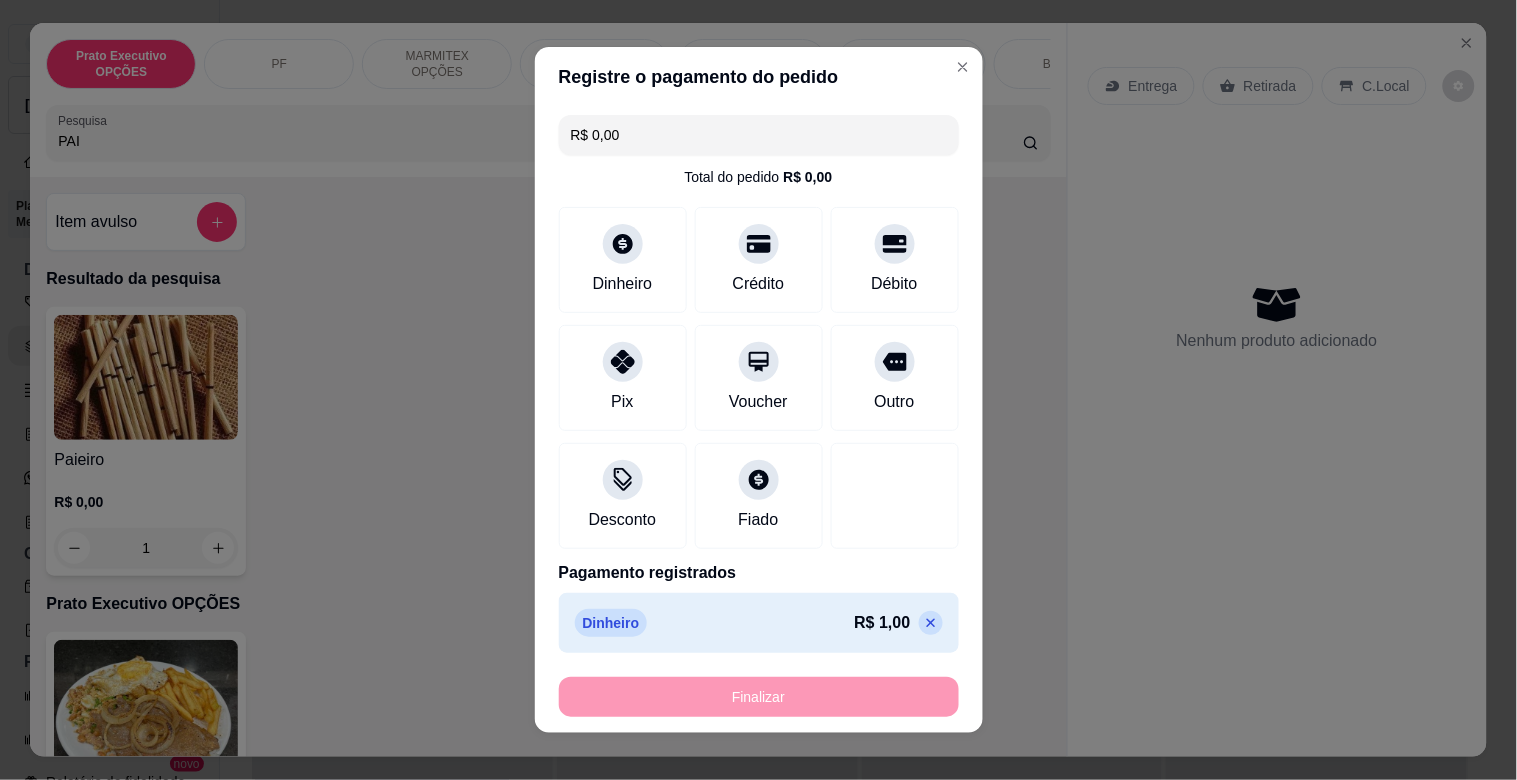 type on "0" 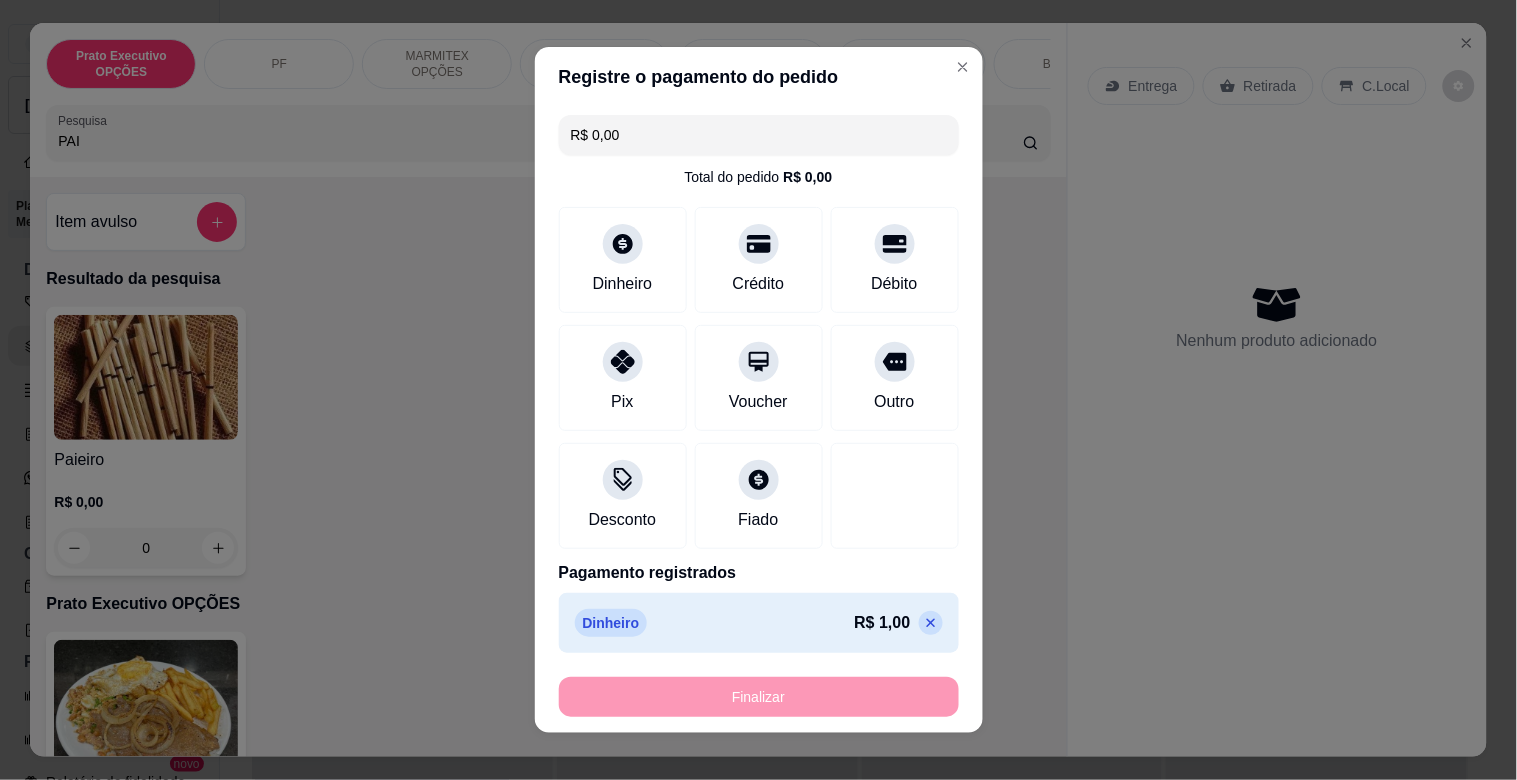 type on "-R$ 1,00" 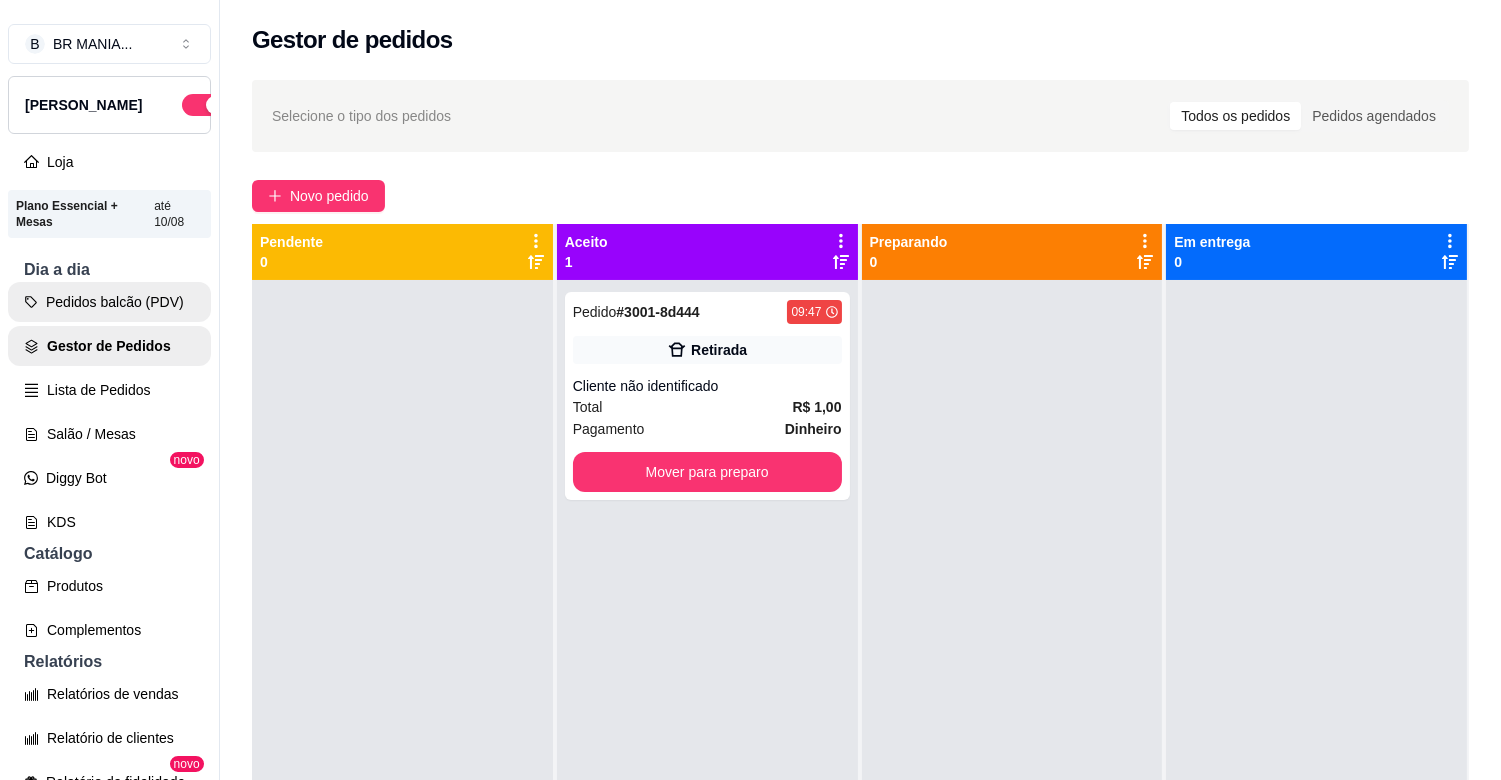 click on "Pedidos balcão (PDV)" at bounding box center (109, 302) 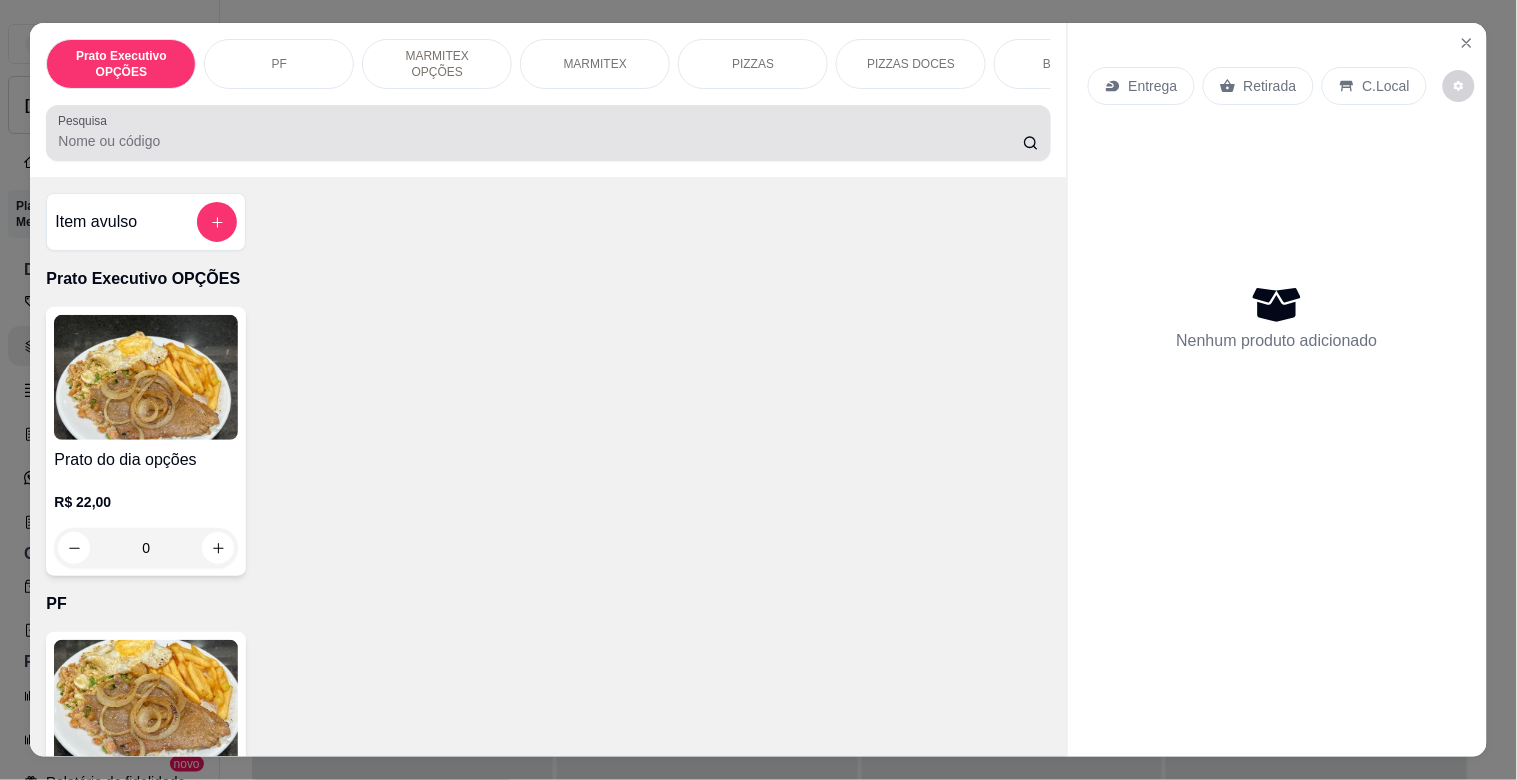 click at bounding box center [548, 133] 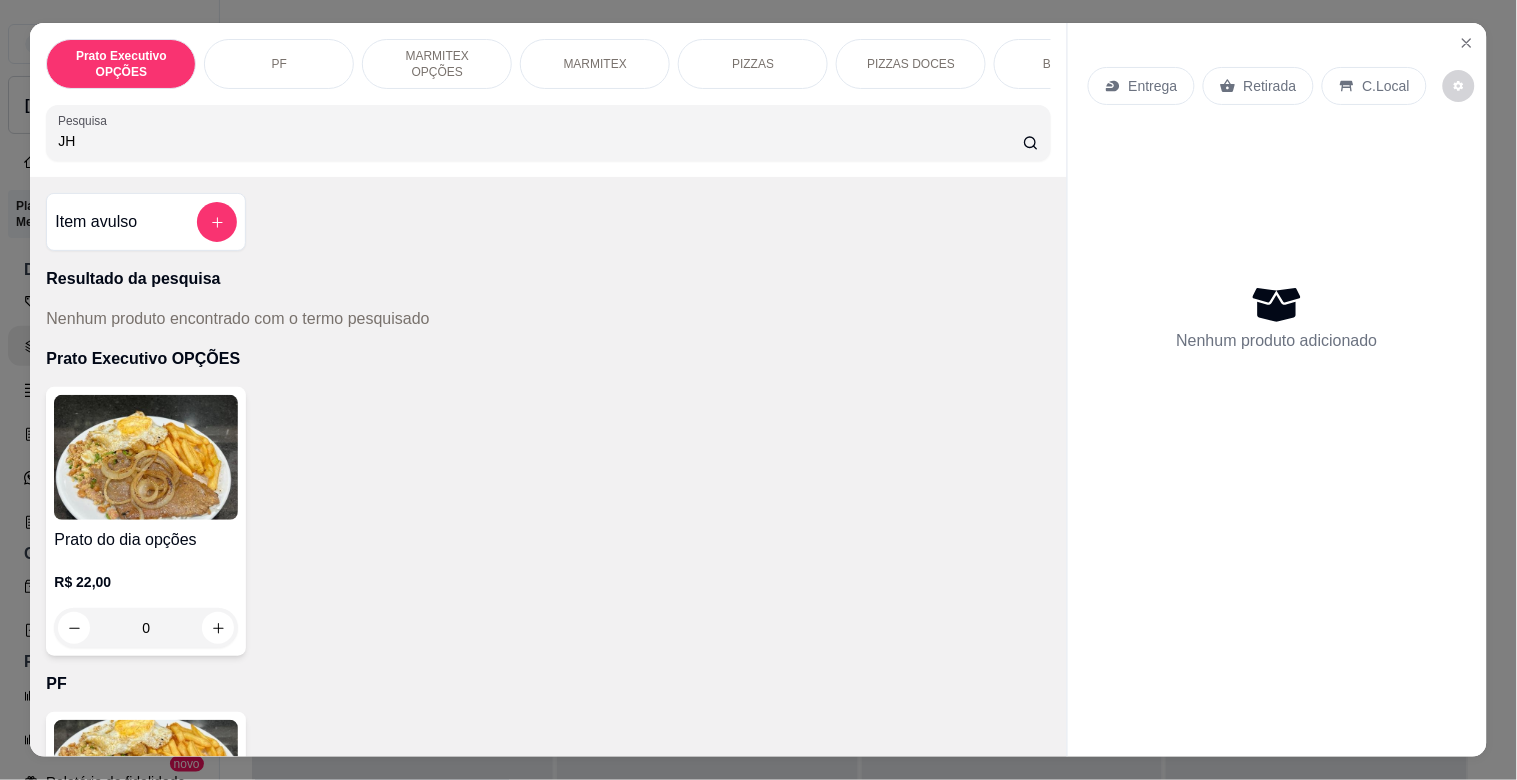 type on "J" 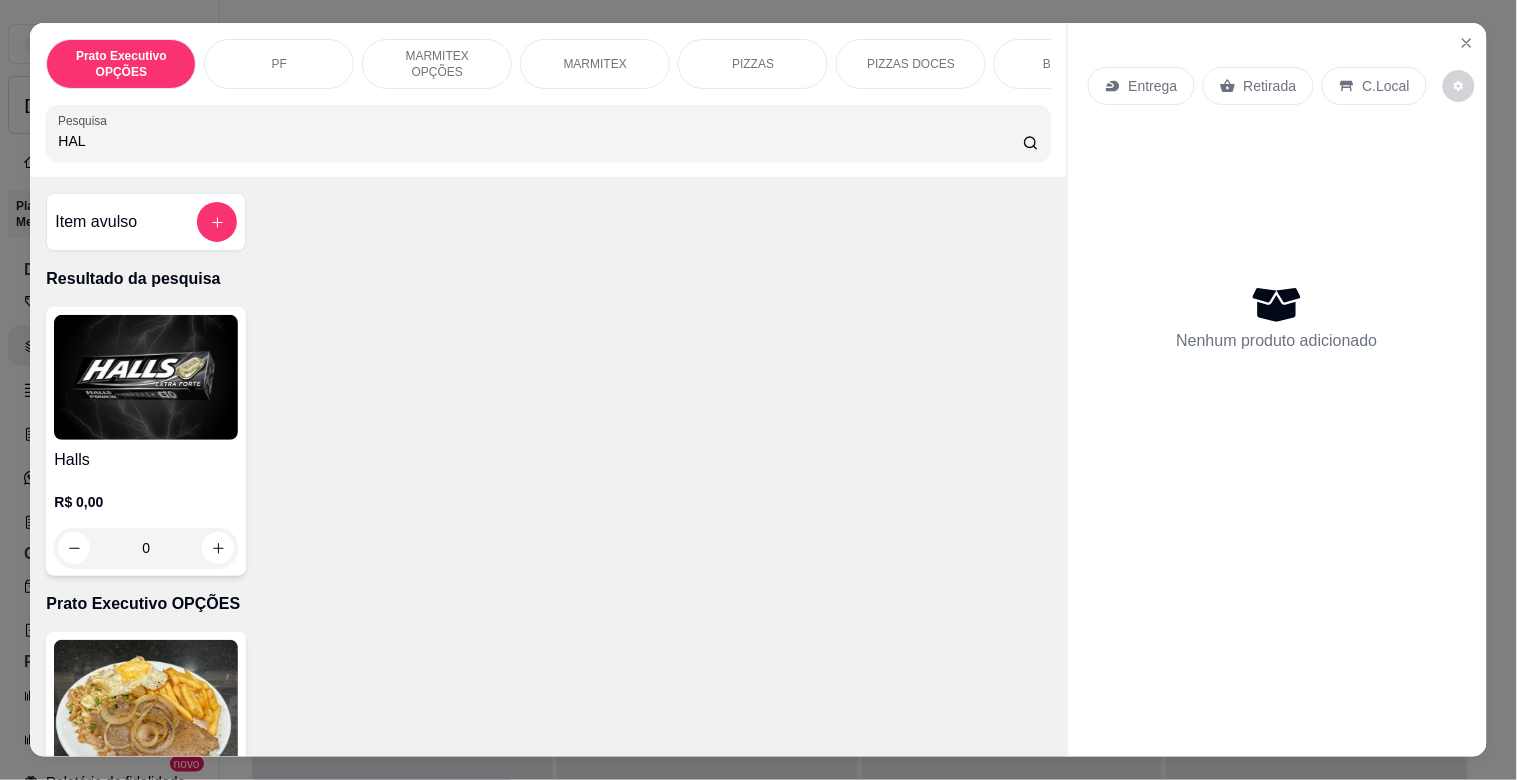 type on "HAL" 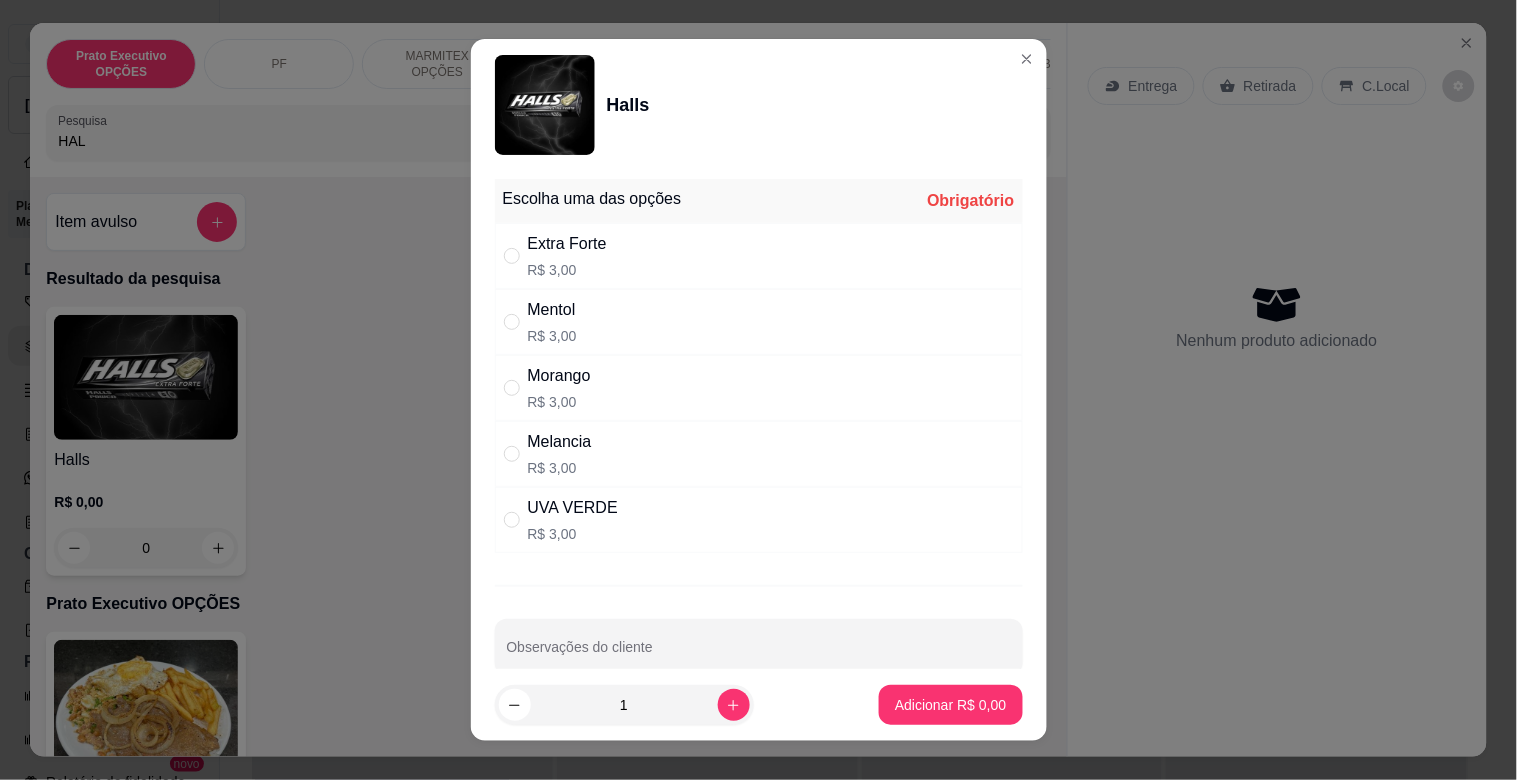 click on "Extra Forte R$ 3,00" at bounding box center [759, 256] 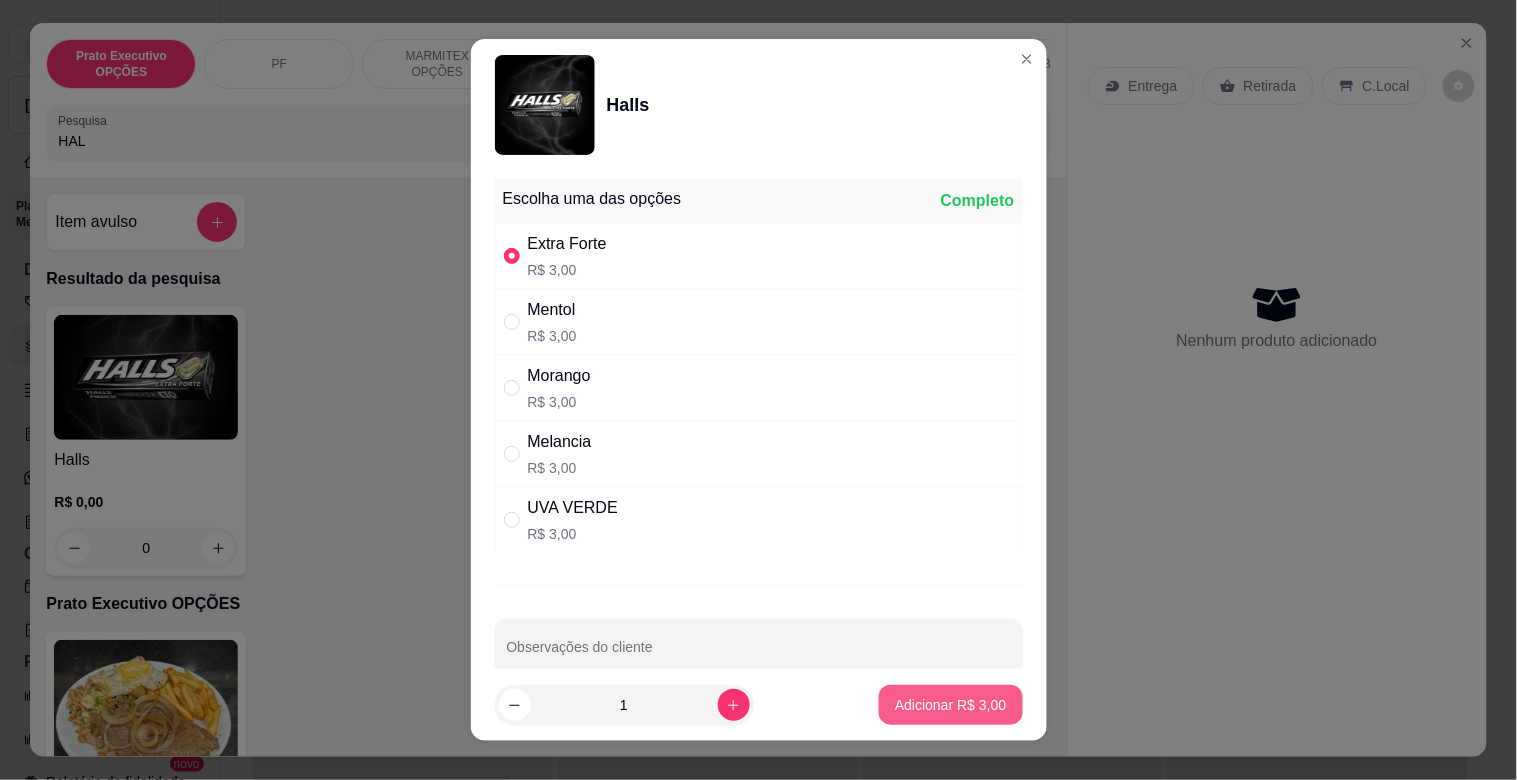 click on "Adicionar   R$ 3,00" at bounding box center [950, 705] 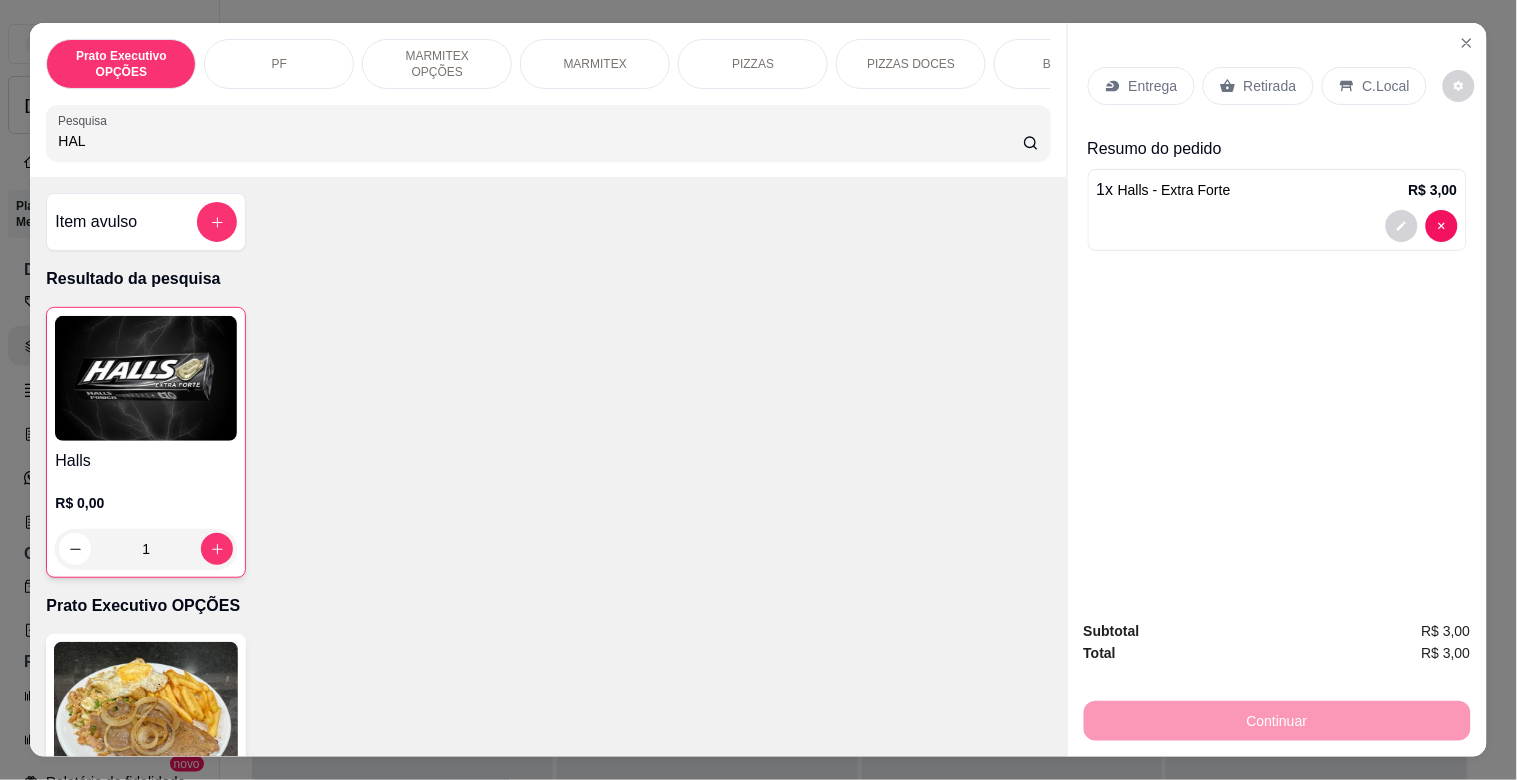 click on "Retirada" at bounding box center [1270, 86] 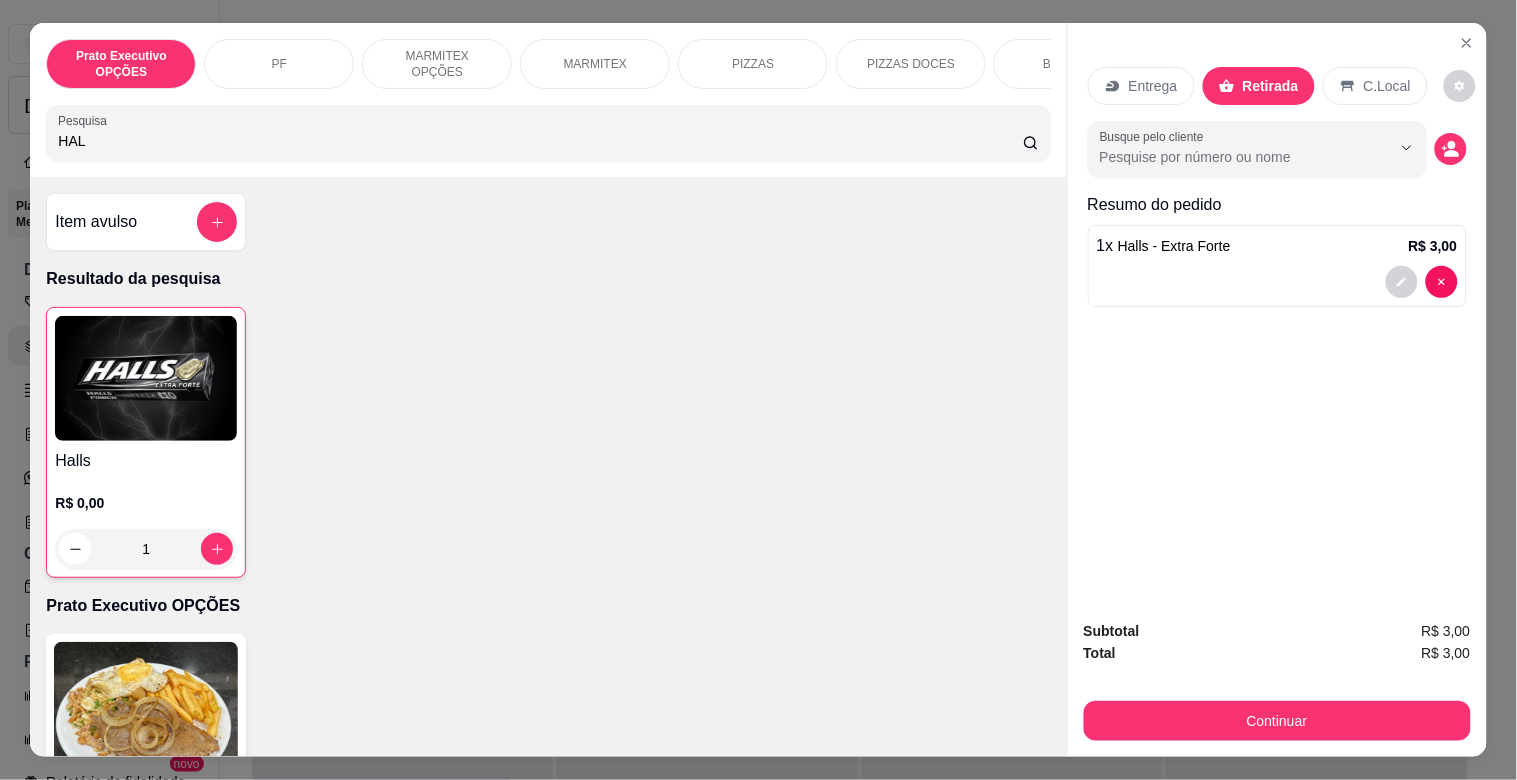 click on "Continuar" at bounding box center [1277, 718] 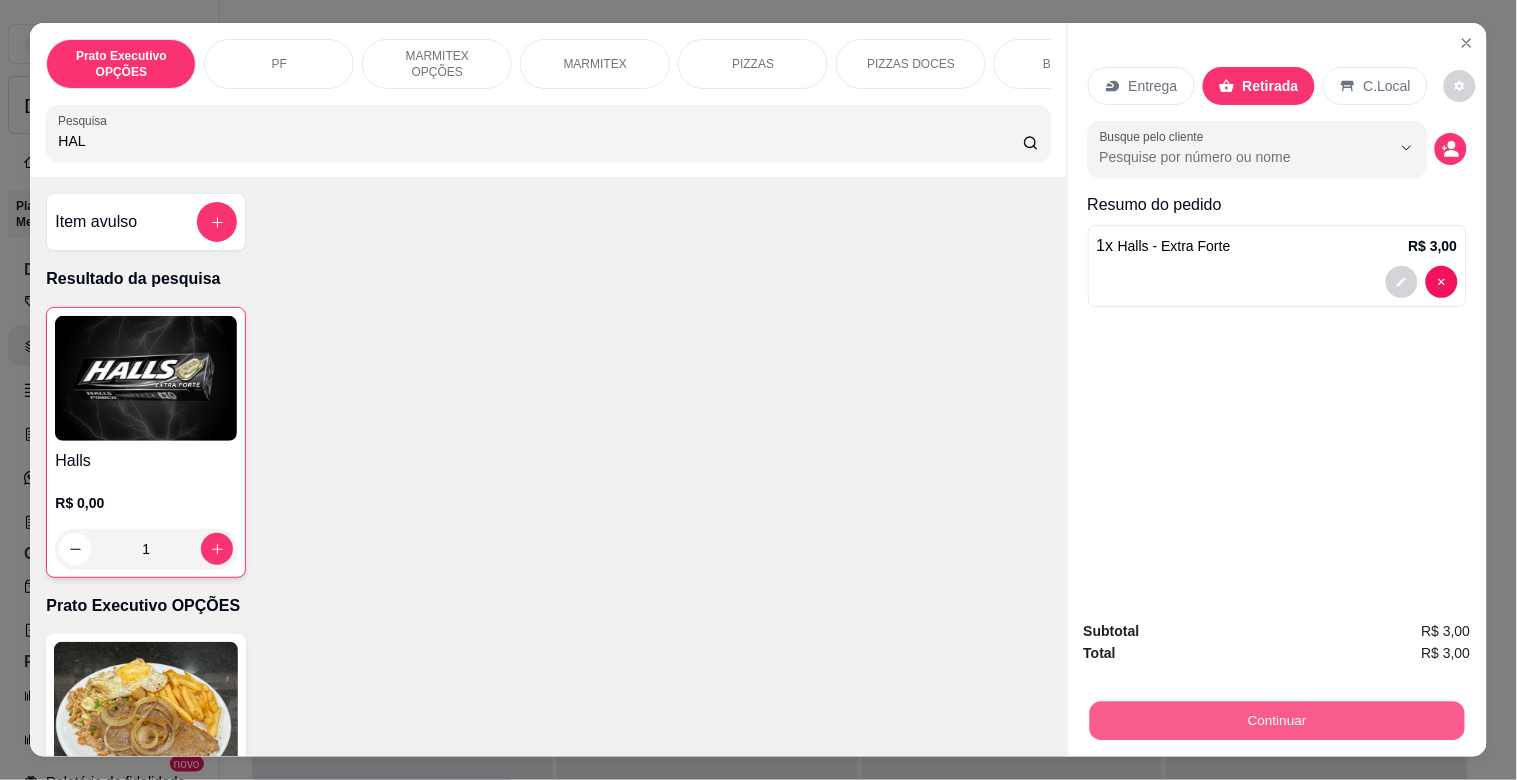 click on "Continuar" at bounding box center [1276, 720] 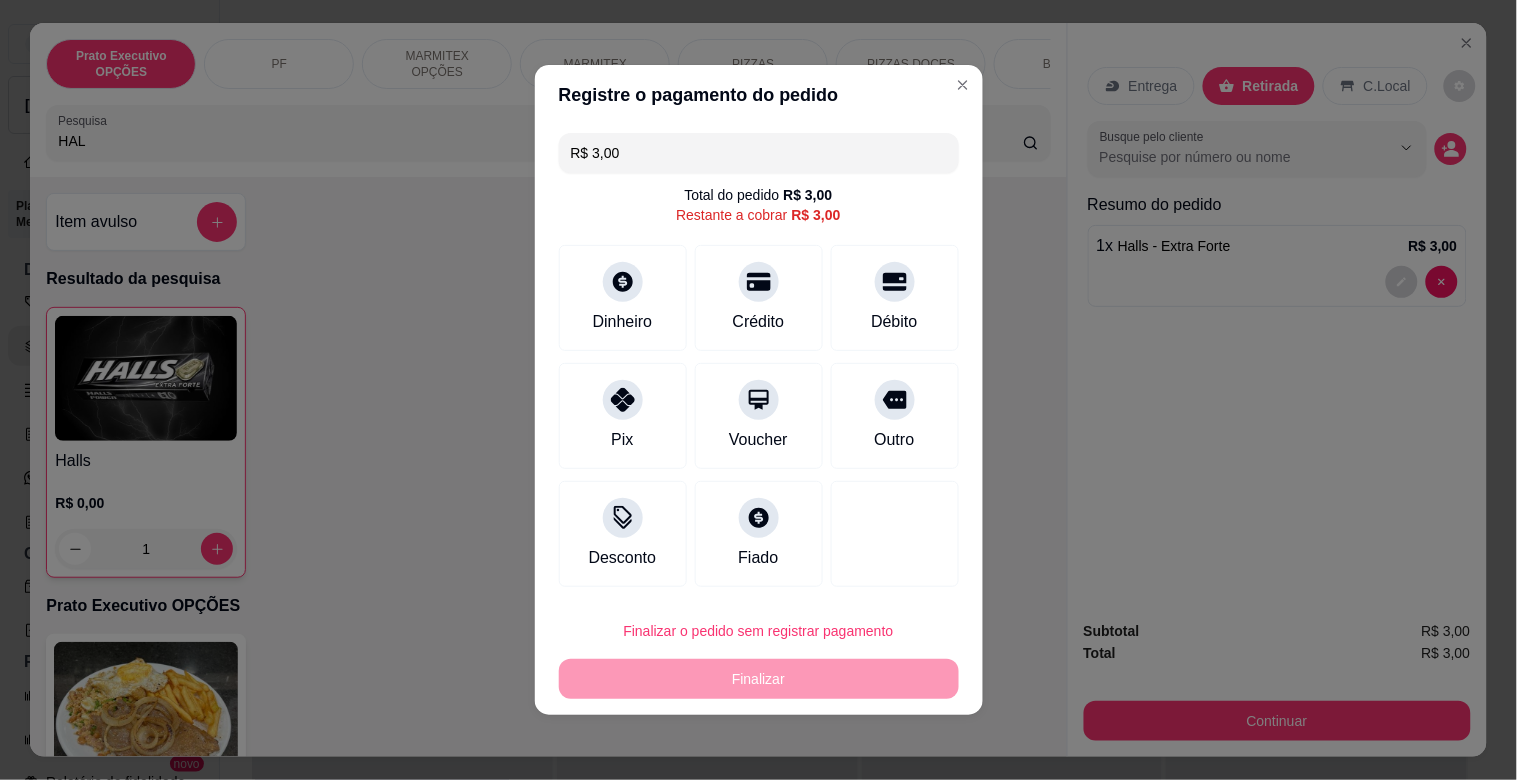 drag, startPoint x: 601, startPoint y: 424, endPoint x: 618, endPoint y: 434, distance: 19.723083 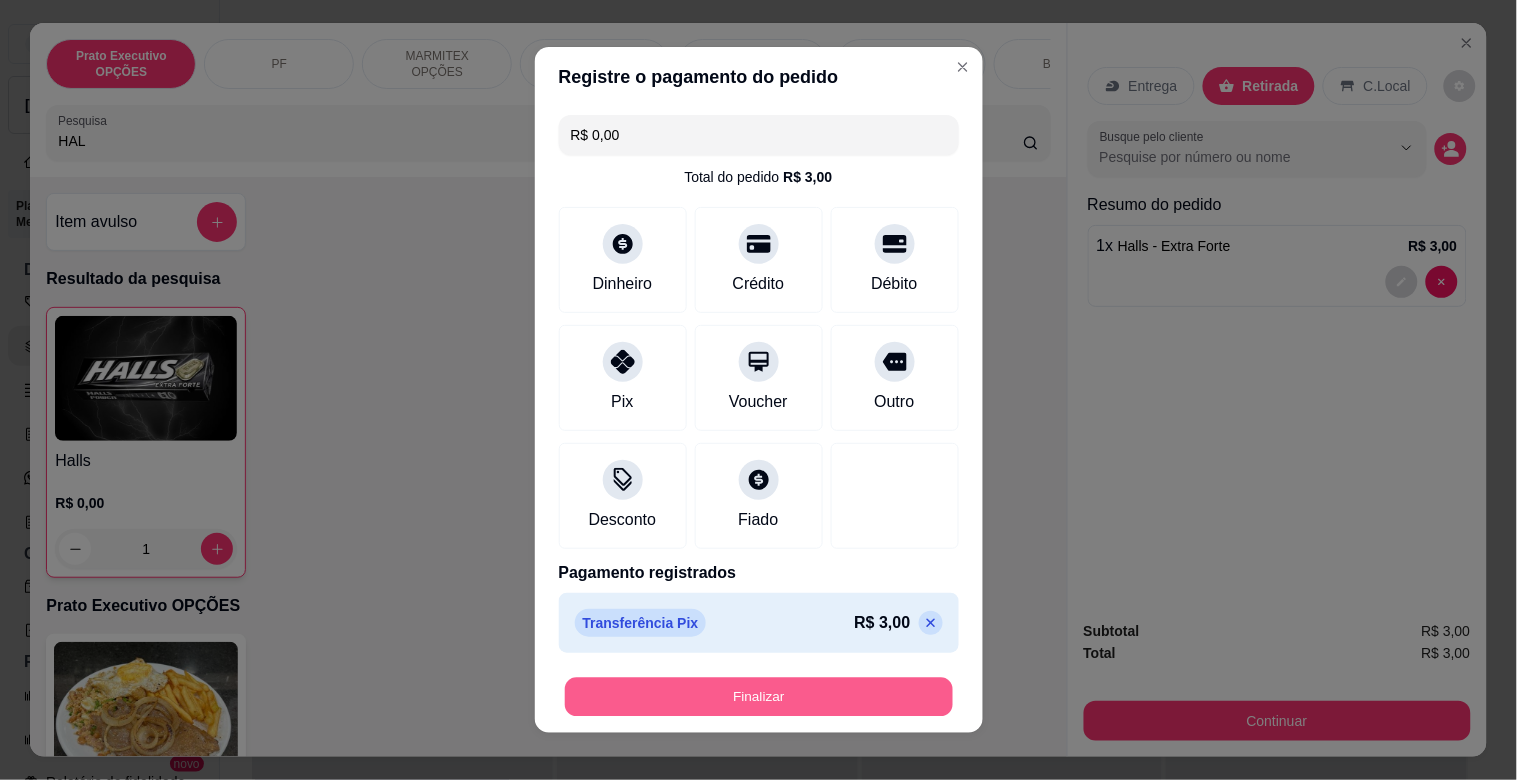 click on "Finalizar" at bounding box center [759, 697] 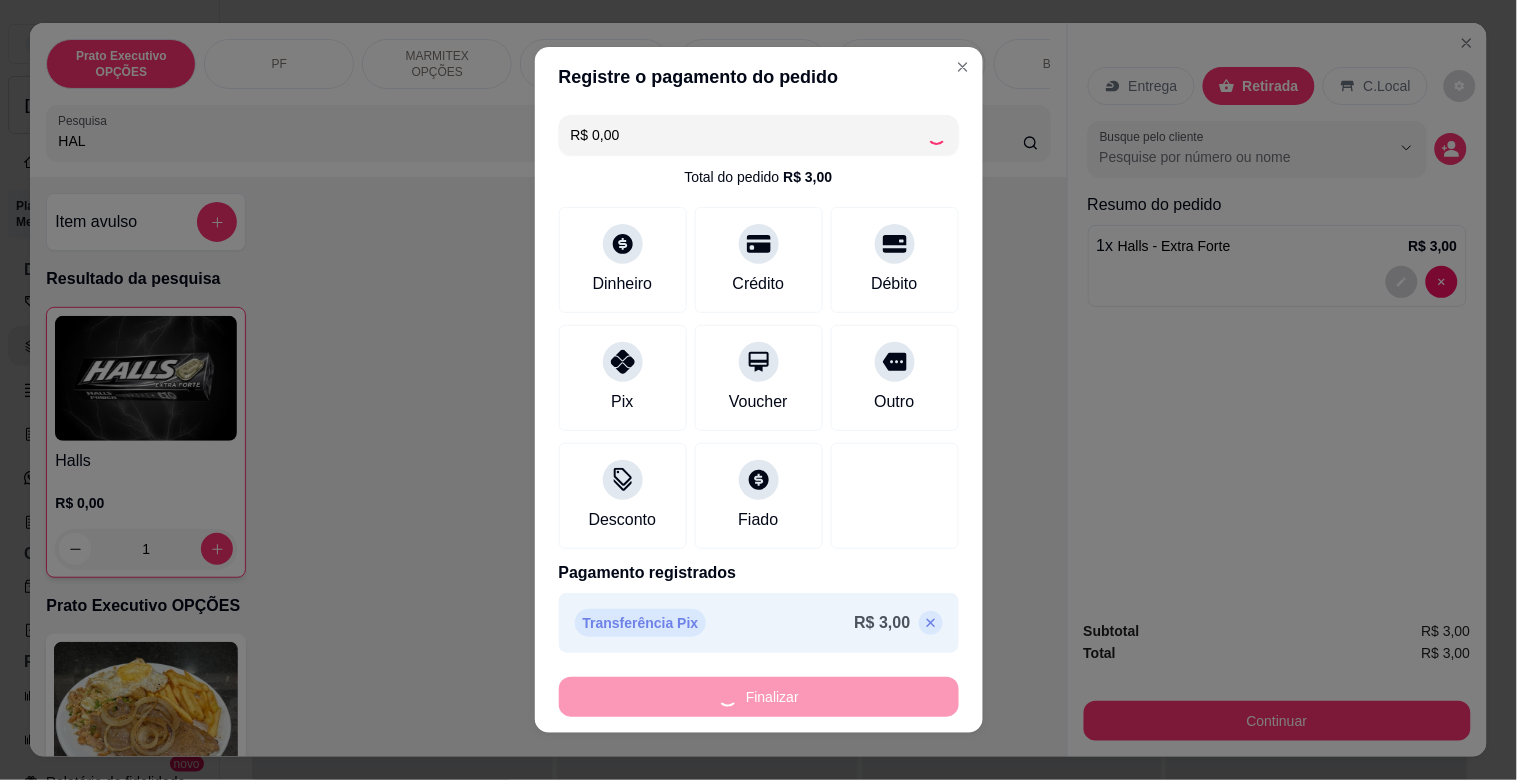 type on "0" 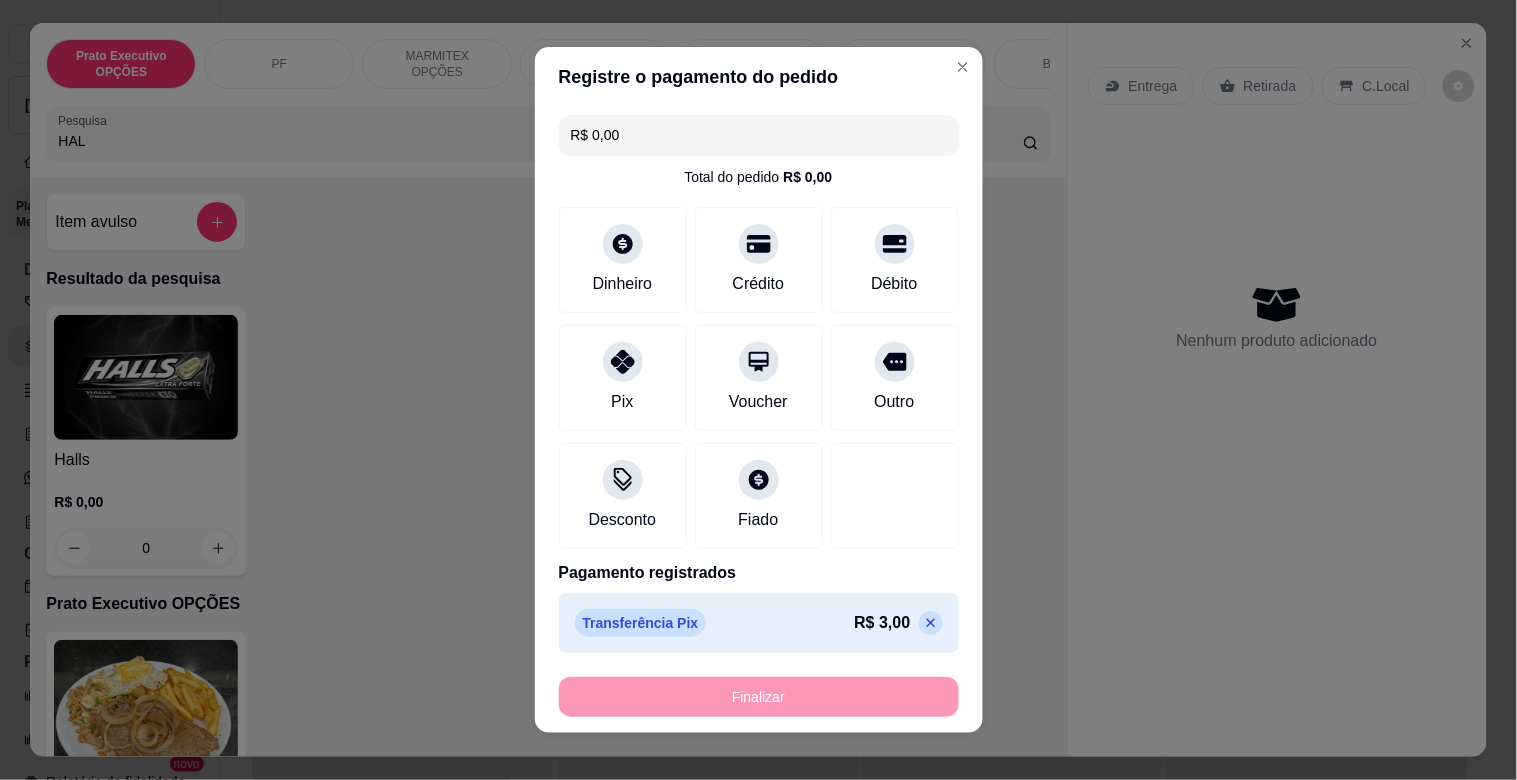 type on "-R$ 3,00" 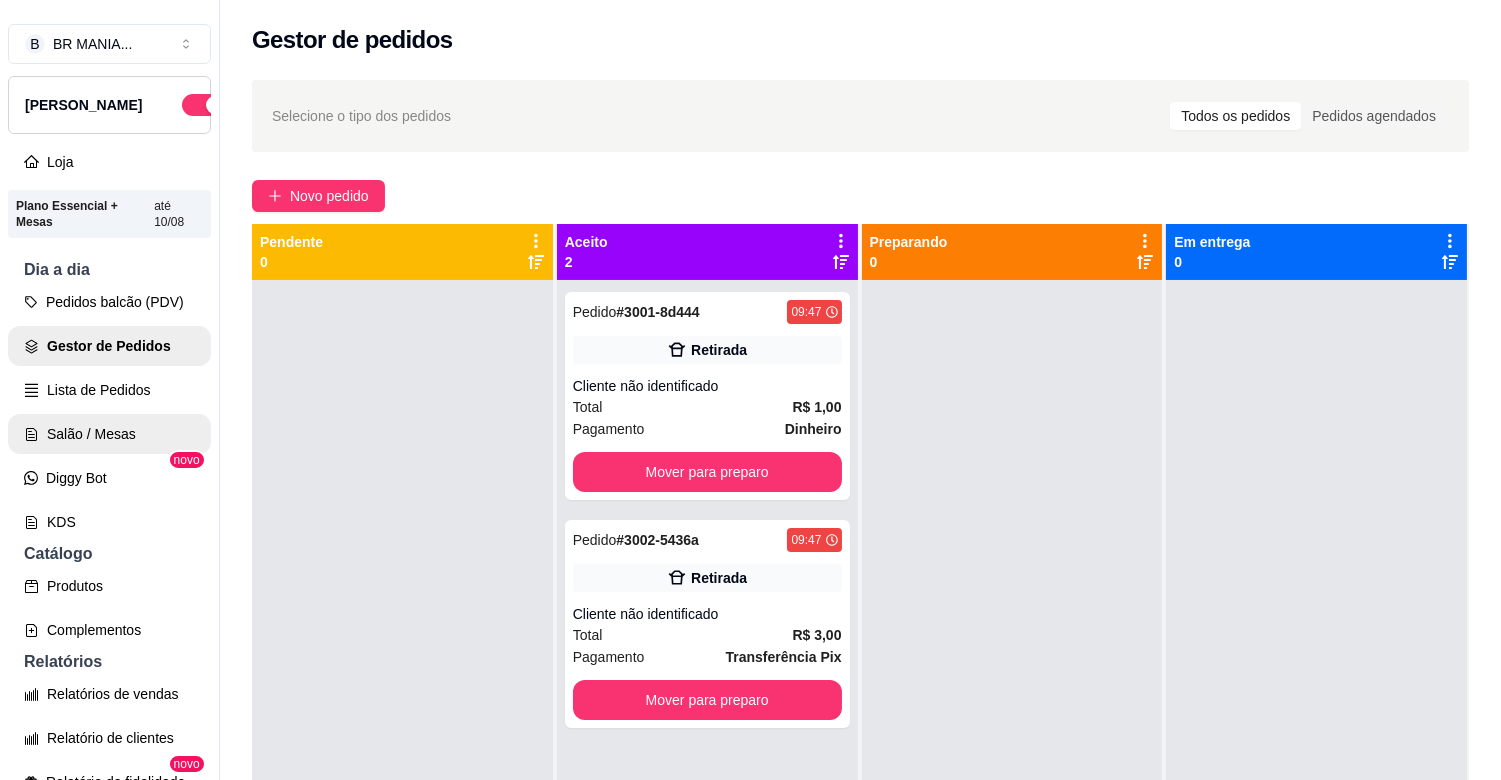 click on "Salão / Mesas" at bounding box center [109, 434] 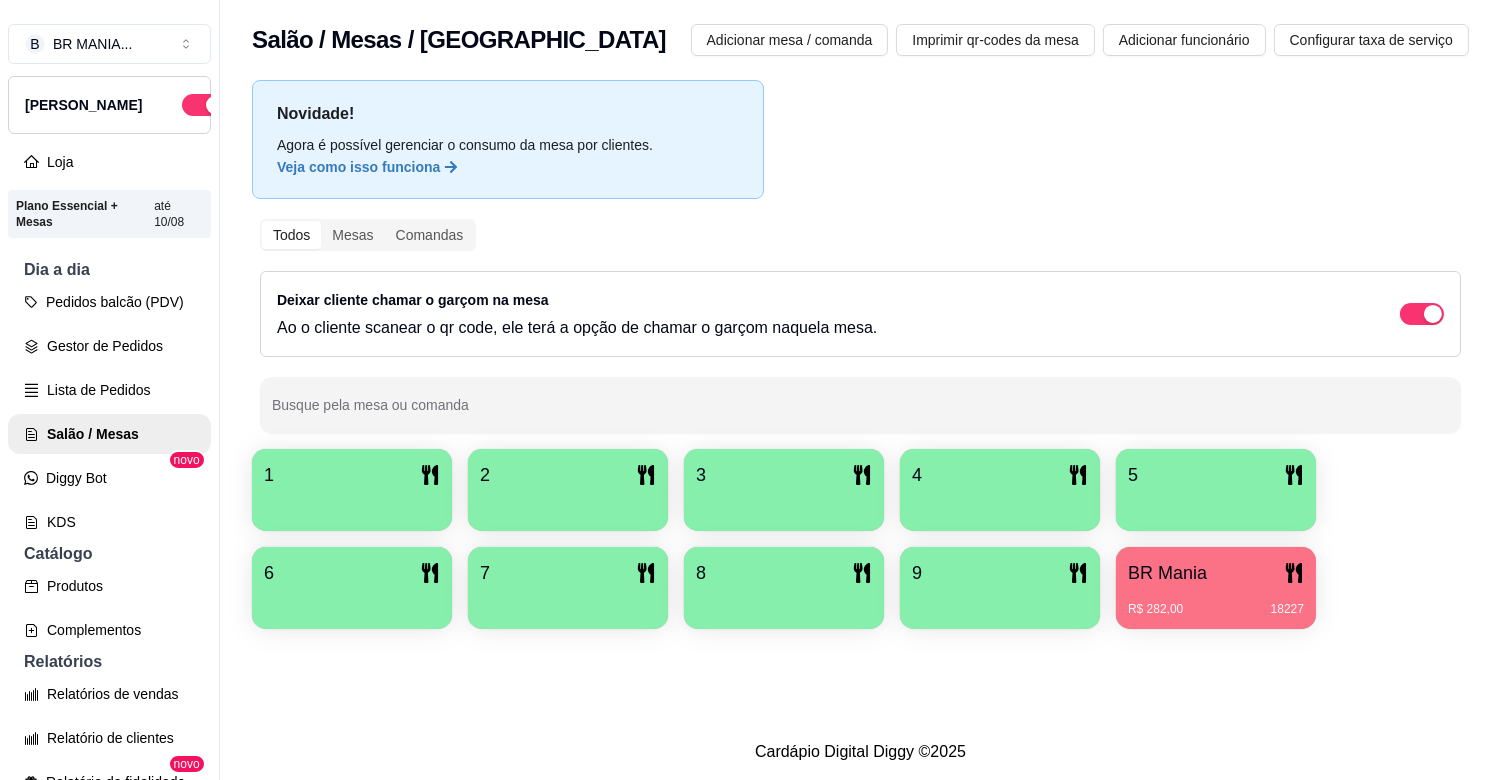 click on "BR Mania" at bounding box center (1216, 573) 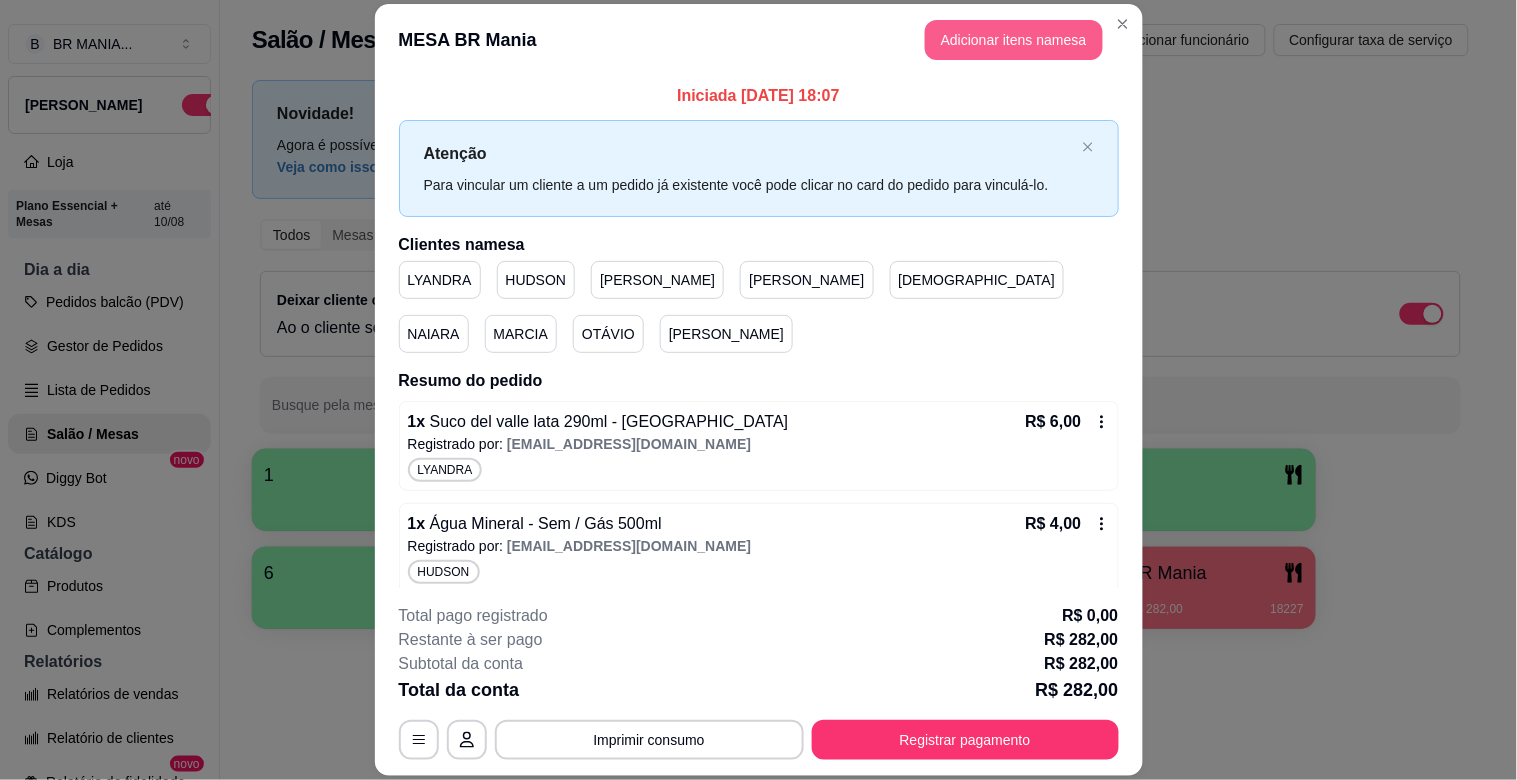 click on "Adicionar itens na  mesa" at bounding box center (1014, 40) 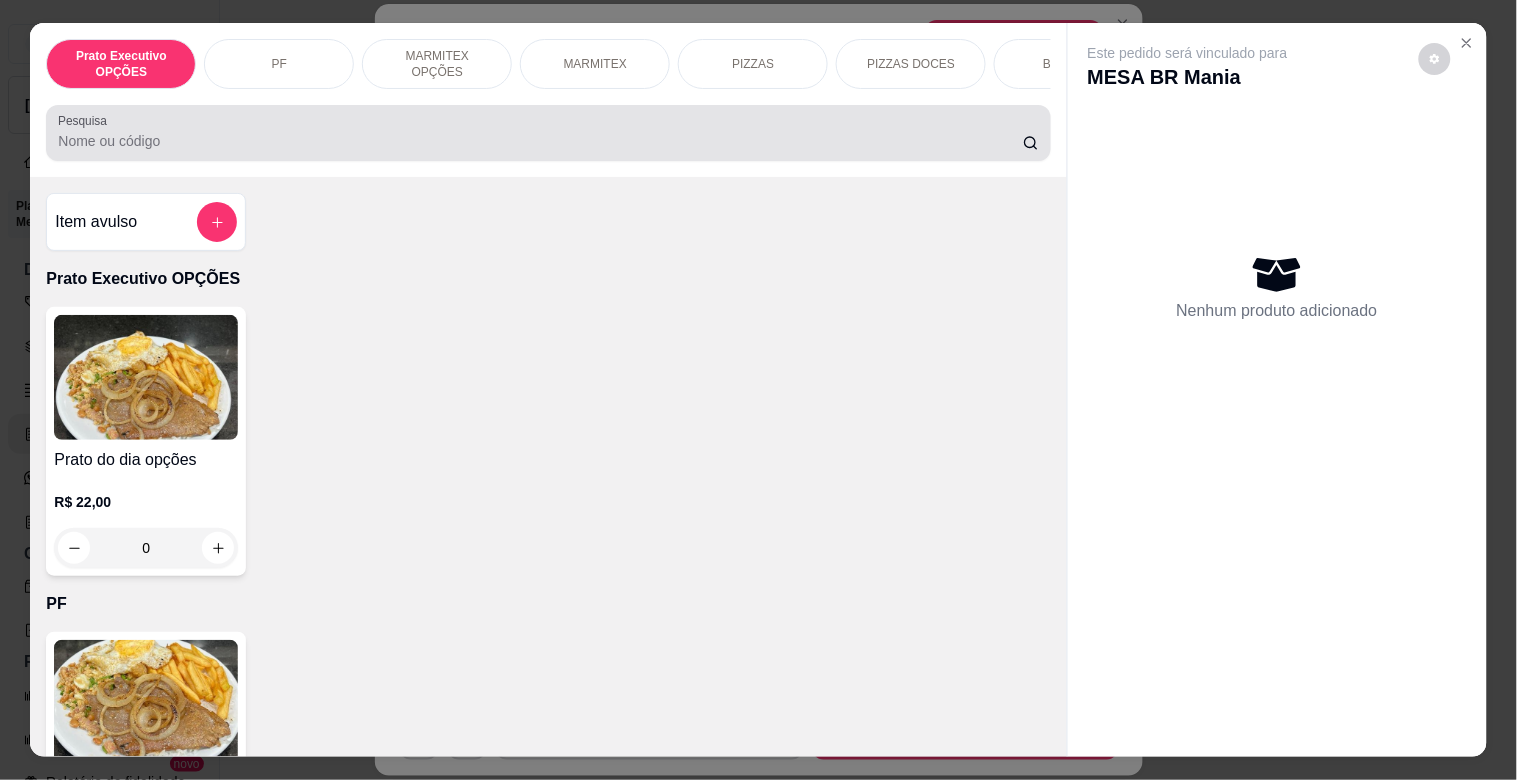 click at bounding box center (548, 133) 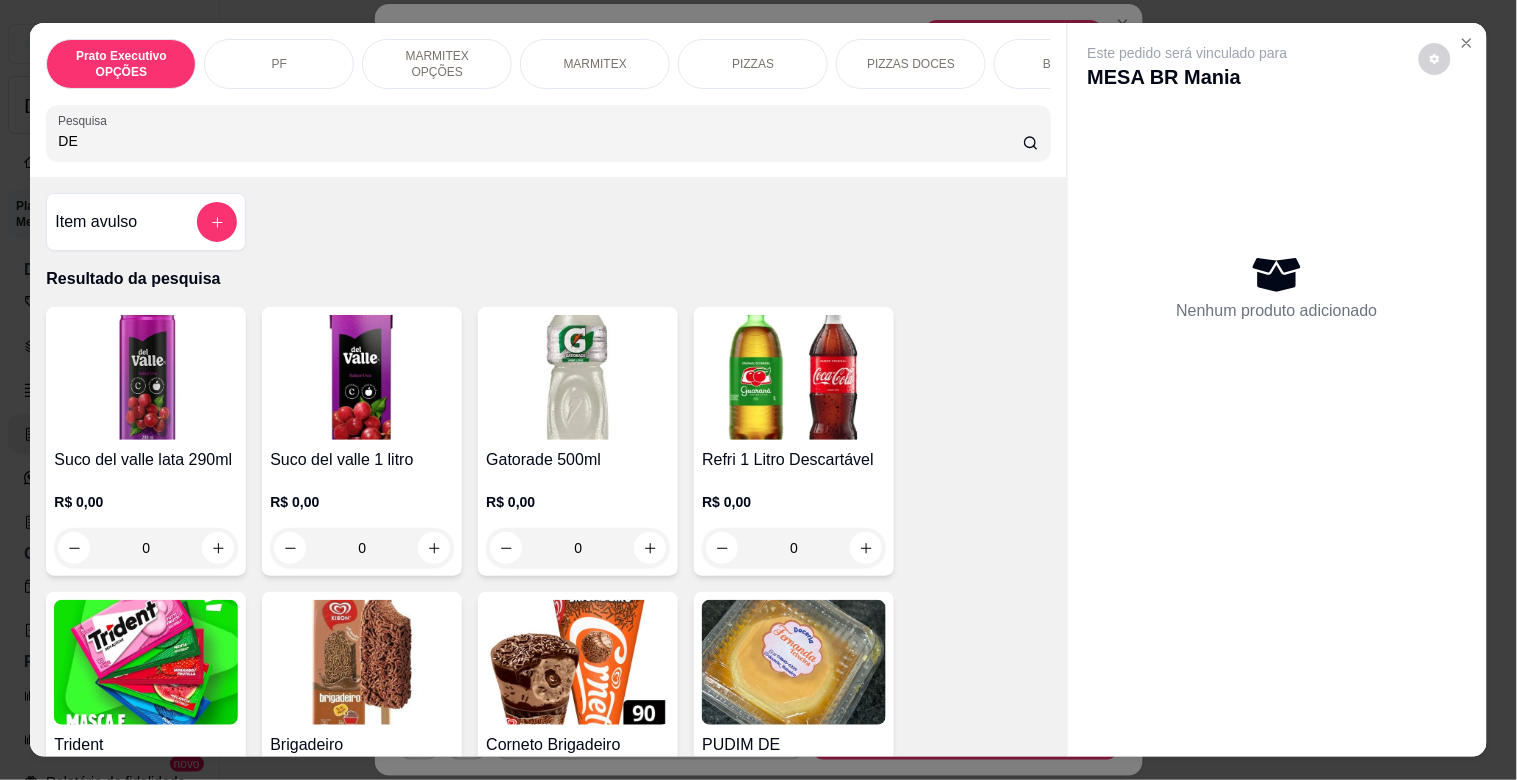 type on "DE" 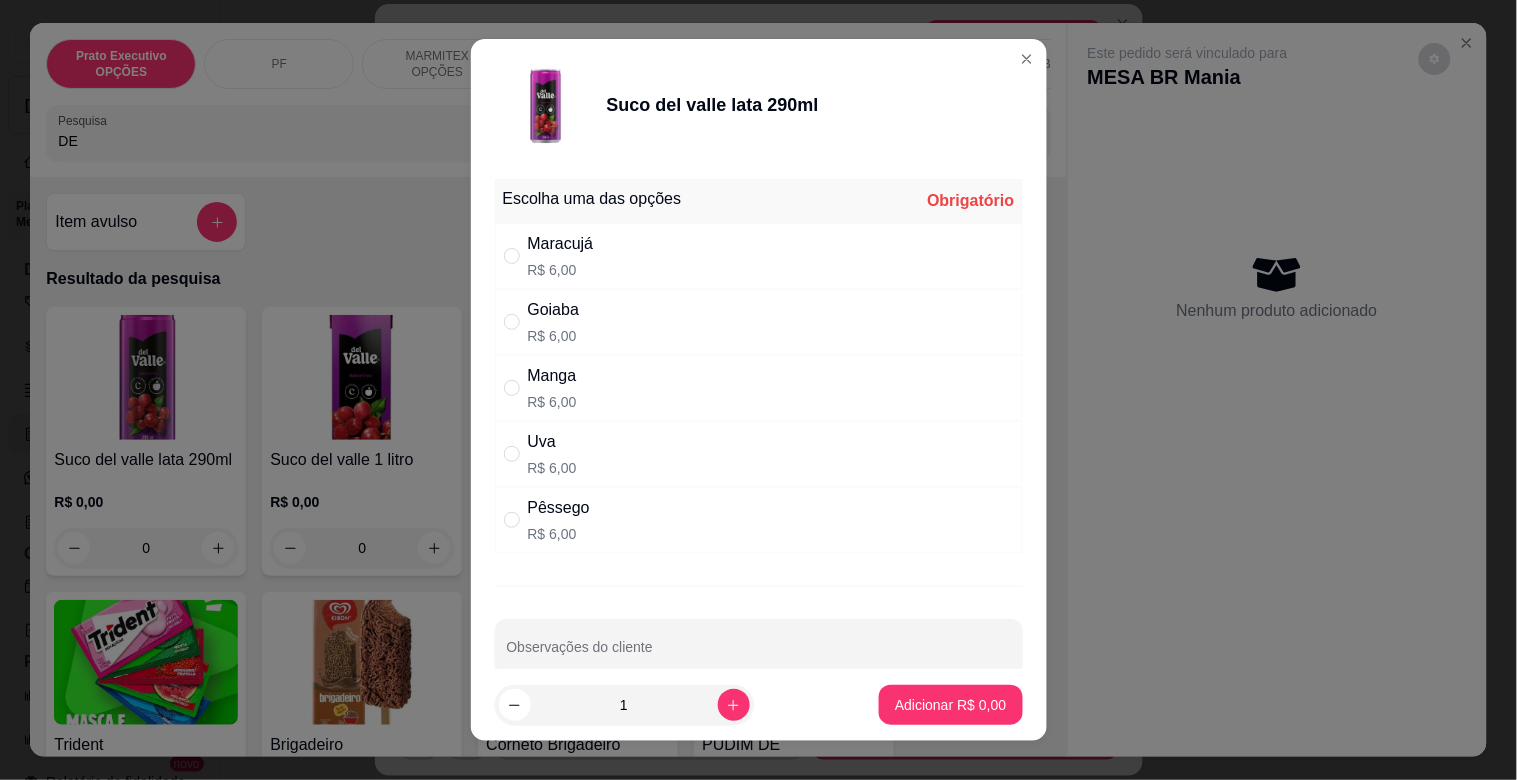 click on "Pêssego  R$ 6,00" at bounding box center (759, 520) 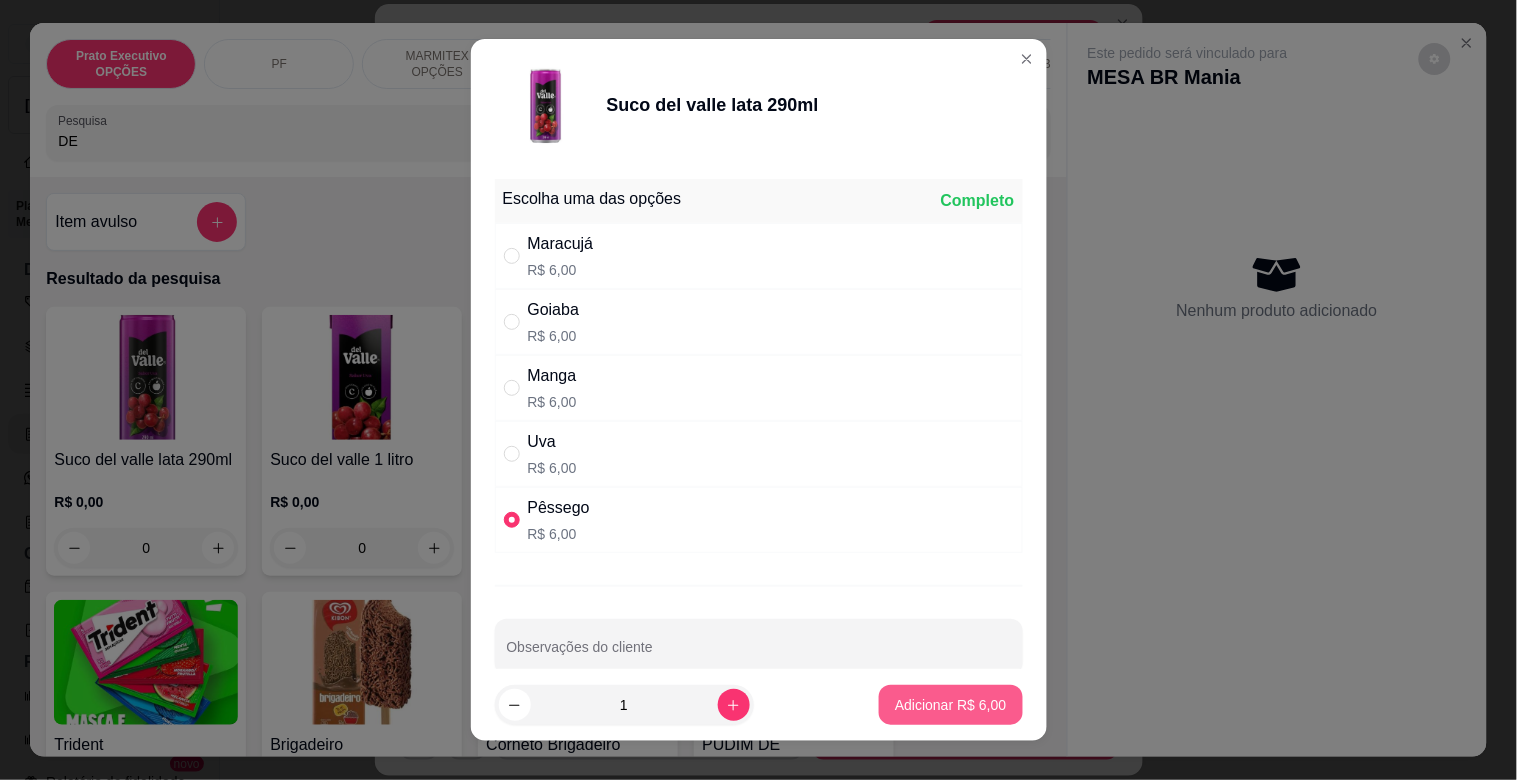 click on "Adicionar   R$ 6,00" at bounding box center (950, 705) 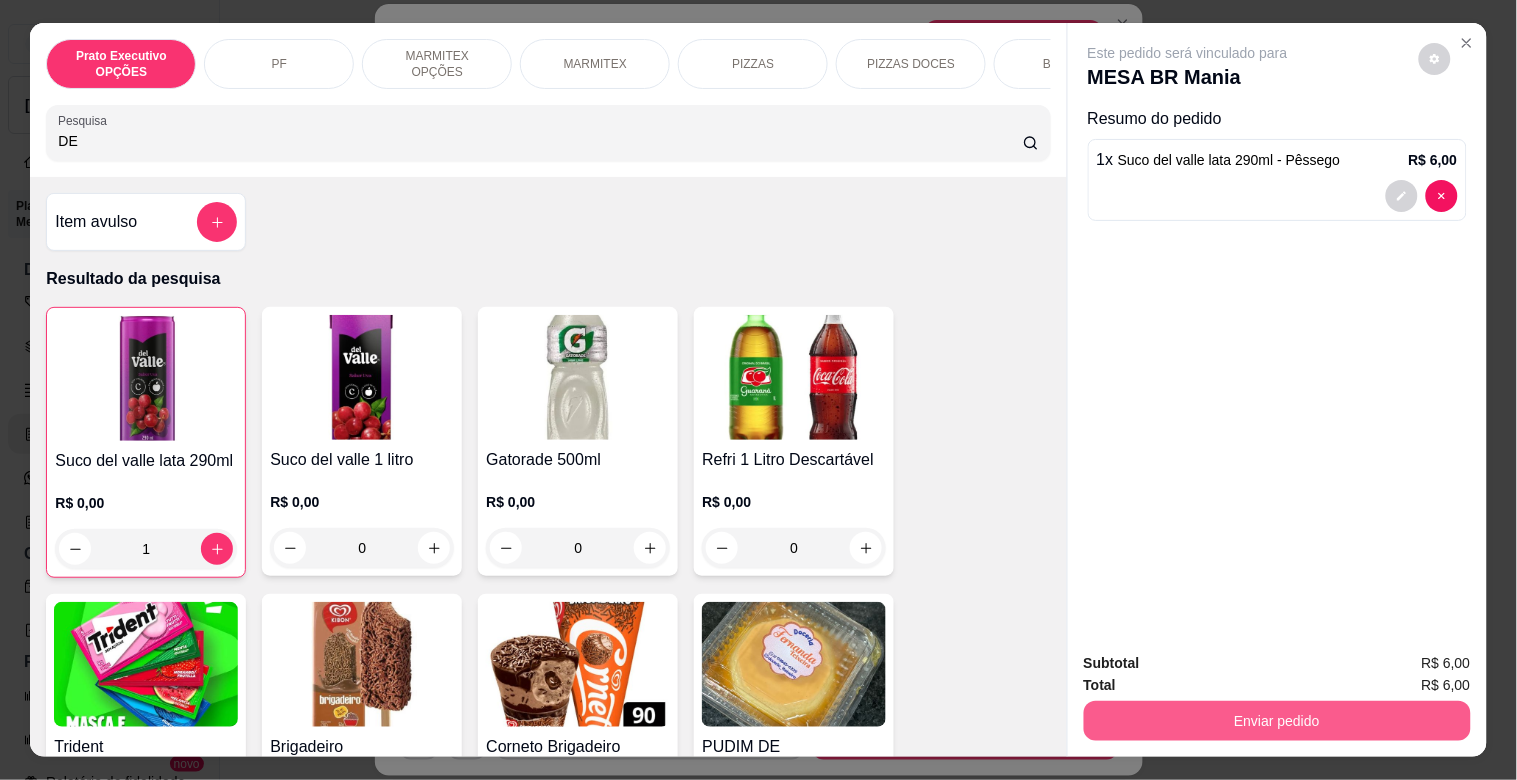 click on "Enviar pedido" at bounding box center [1277, 721] 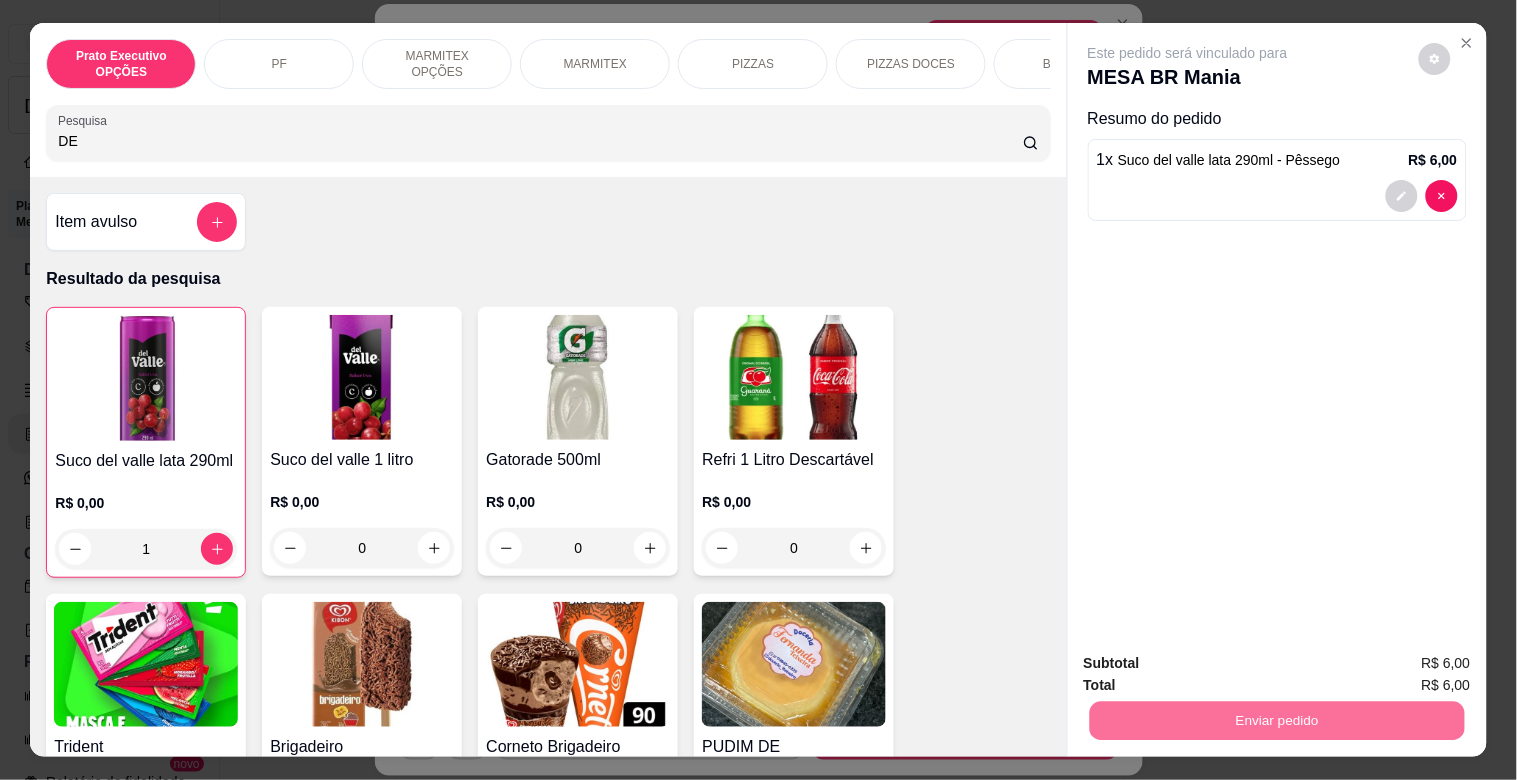 click on "Sim, quero registrar" at bounding box center [1400, 663] 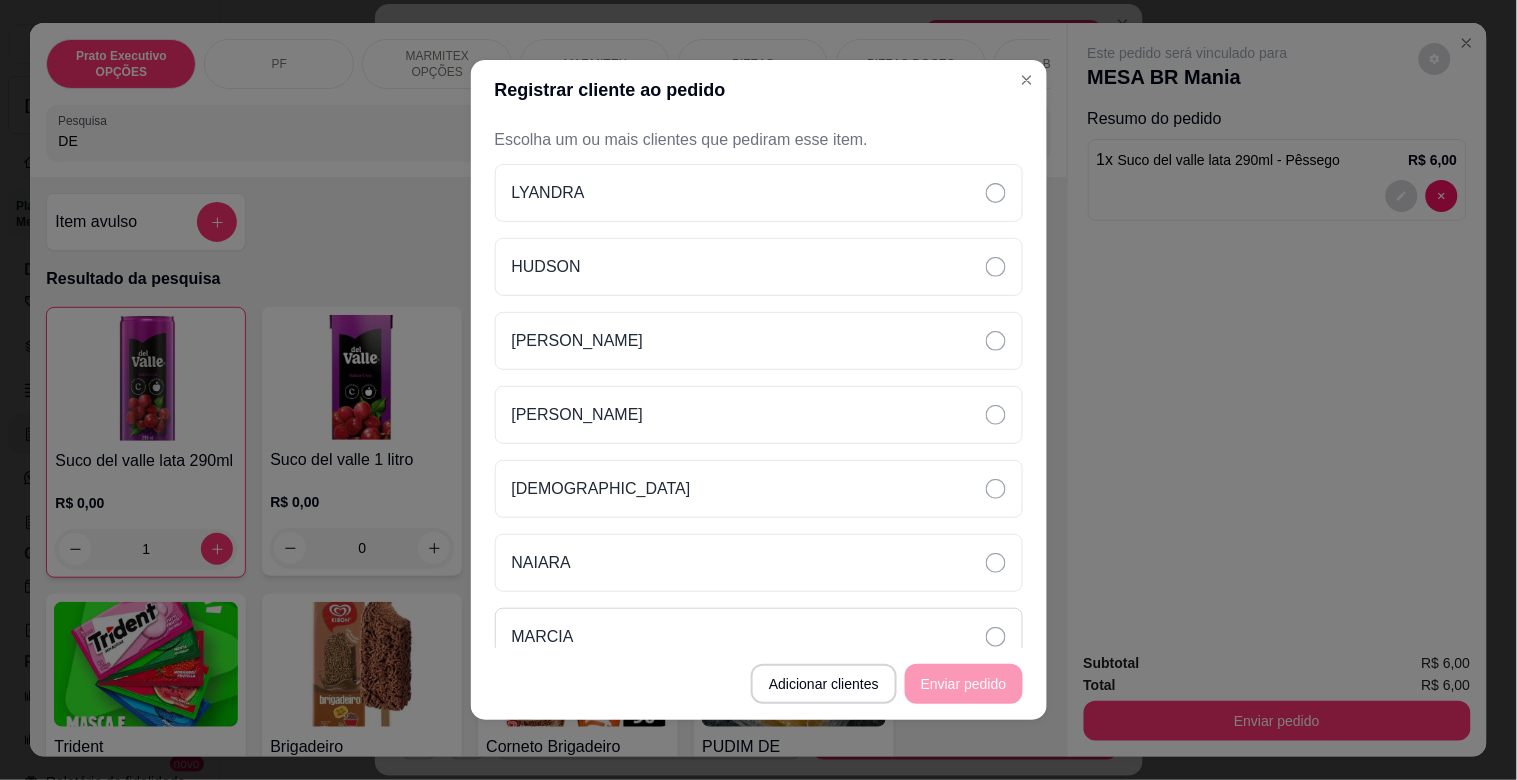 click on "MARCIA" at bounding box center [759, 637] 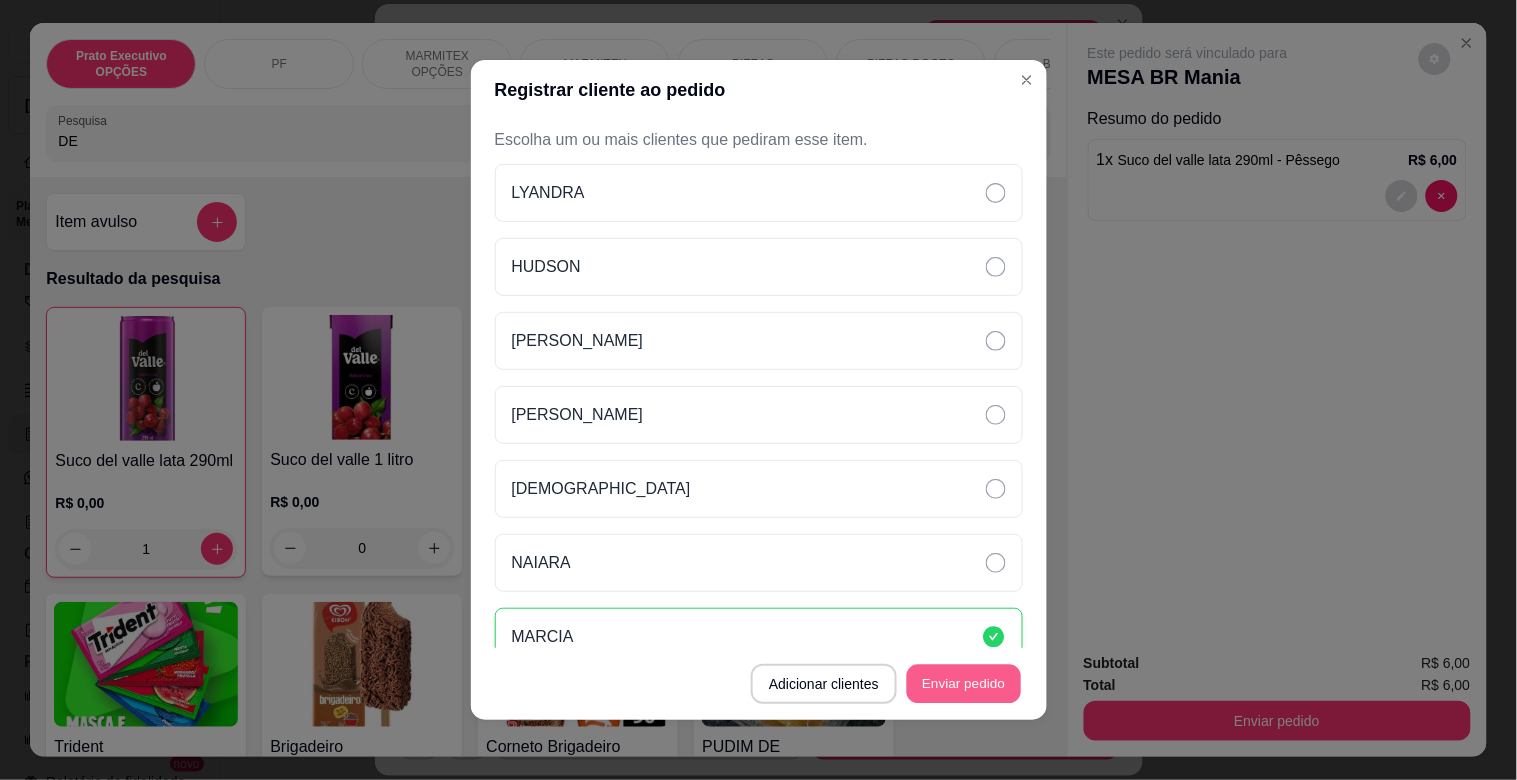click on "Enviar pedido" at bounding box center [964, 684] 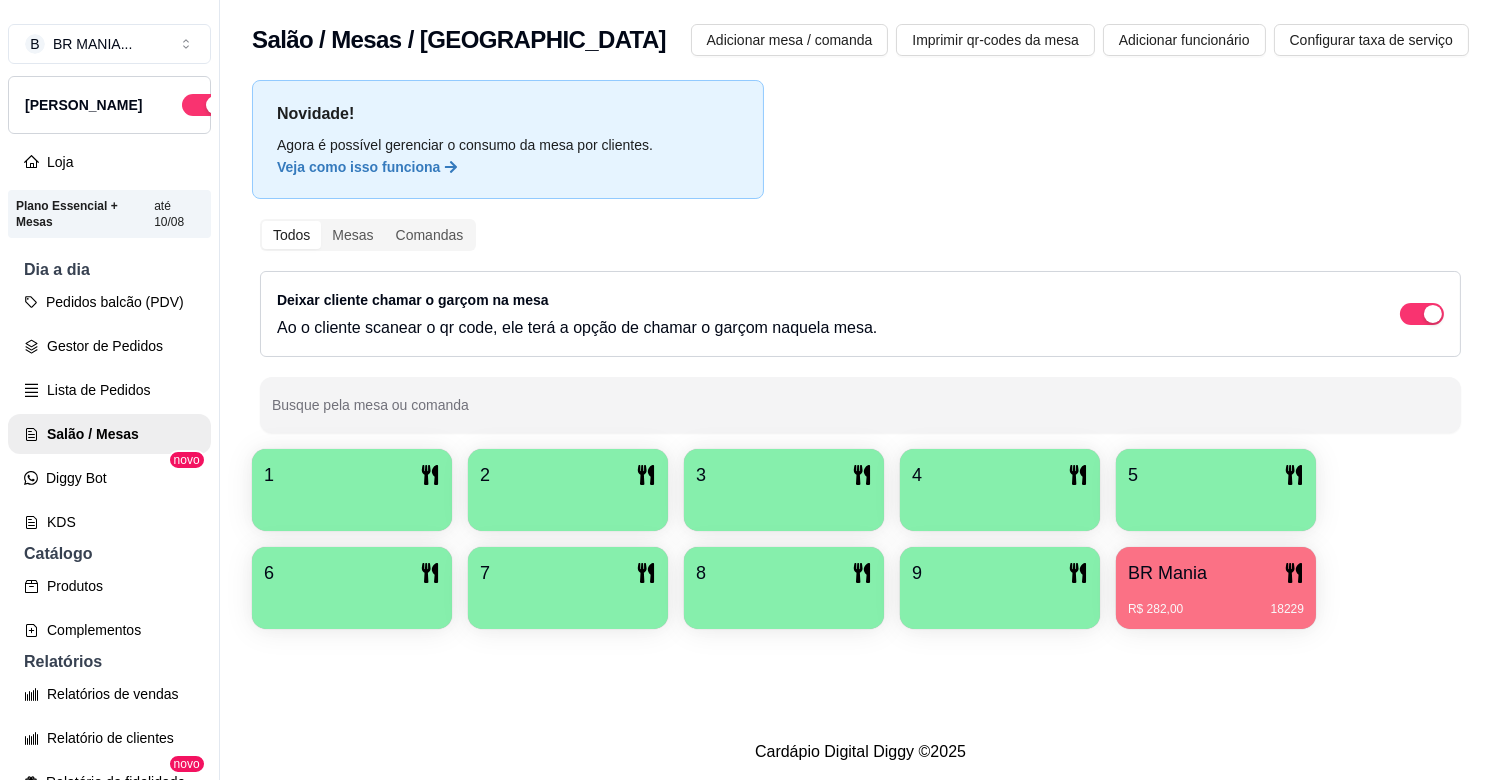 click on "B BR MANIA ... Loja Aberta Loja Plano Essencial + Mesas até 10/08   Dia a dia Pedidos balcão (PDV) Gestor de Pedidos Lista de Pedidos Salão / Mesas Diggy Bot novo KDS Catálogo Produtos Complementos Relatórios Relatórios de vendas Relatório de clientes Relatório de fidelidade novo Gerenciar Entregadores novo Nota Fiscal (NFC-e) Controle de caixa Controle de fiado Cupons Clientes Estoque Configurações Diggy Planos Precisa de ajuda? Sair" at bounding box center (109, 406) 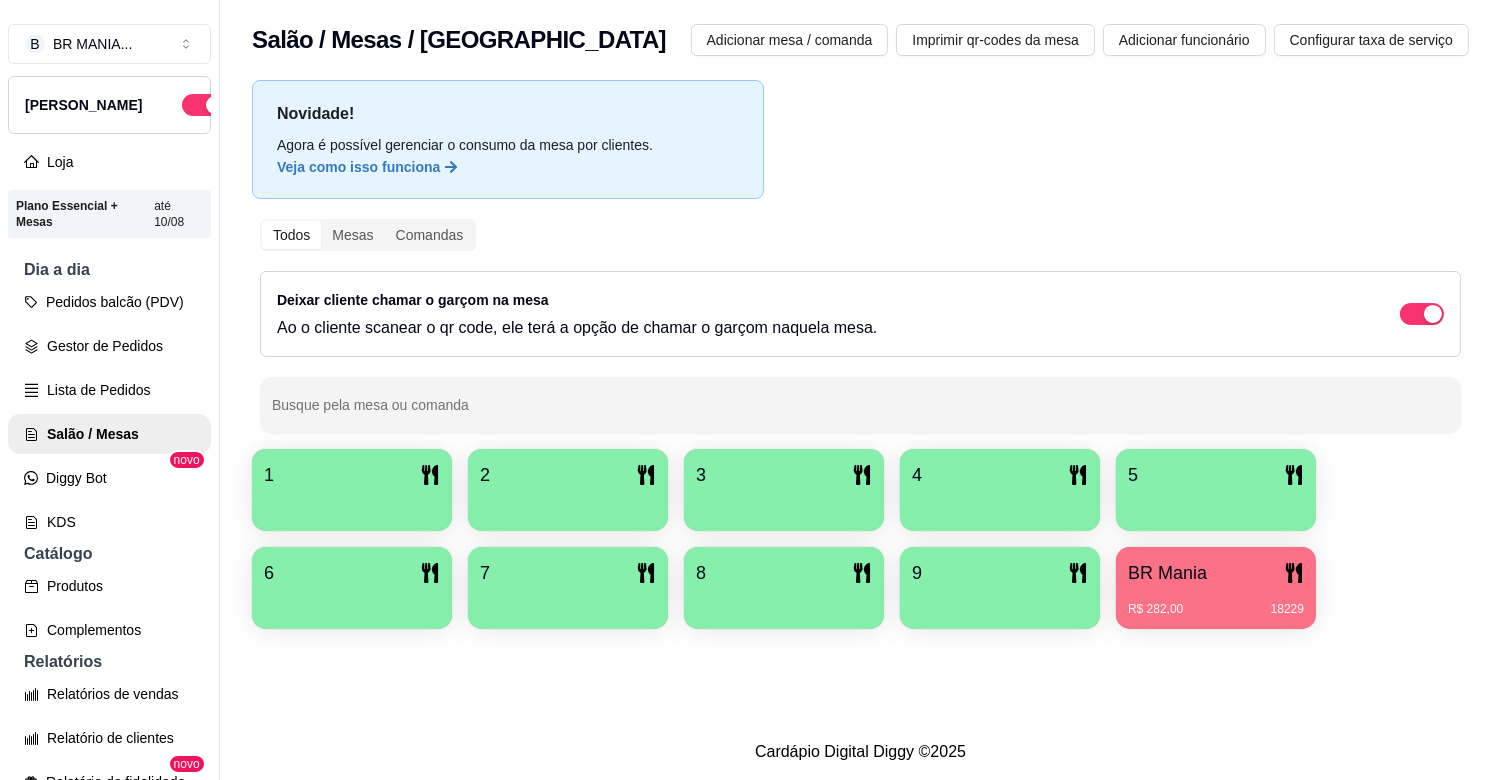 drag, startPoint x: 213, startPoint y: 235, endPoint x: 196, endPoint y: 235, distance: 17 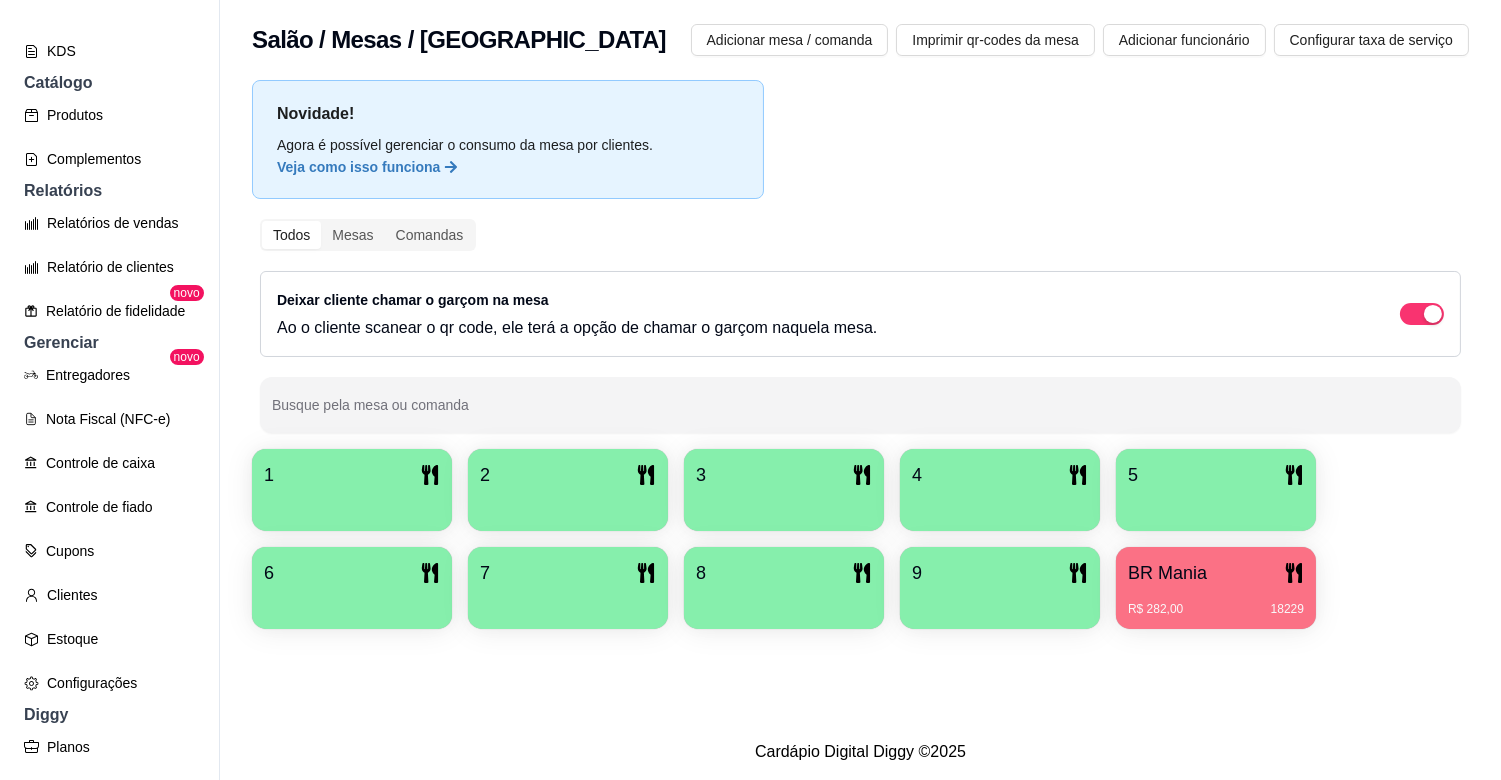 click on "Novidade! Agora é possível gerenciar o consumo da mesa por clientes.   Veja como isso funciona Todos Mesas Comandas Deixar cliente chamar o garçom na mesa Ao o cliente scanear o qr code, ele terá a opção de chamar o garçom naquela mesa. Busque pela mesa ou comanda
1 2 3 4 5 6 7 8 9 BR Mania  R$ 282,00 18229" at bounding box center (860, 360) 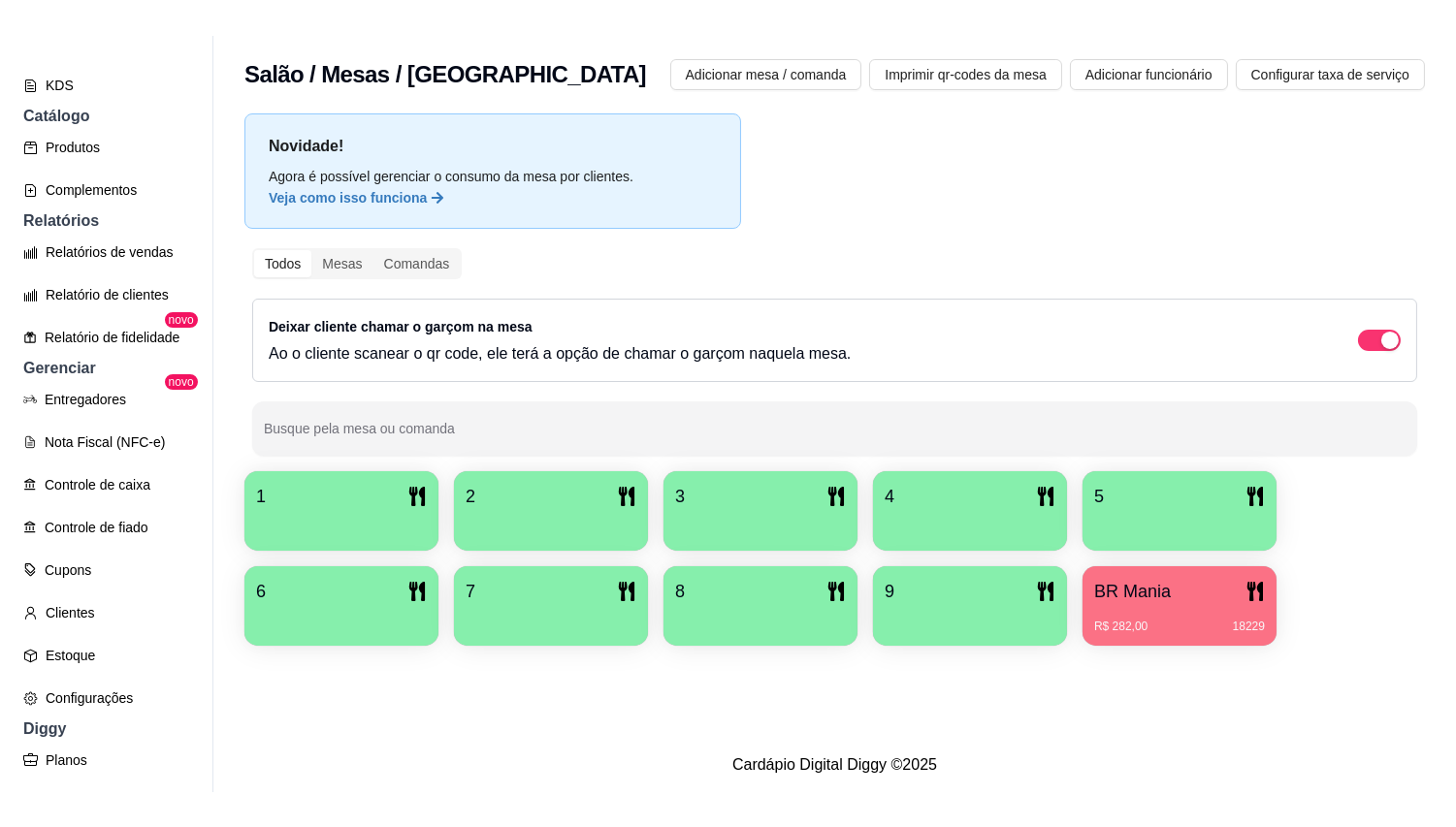 scroll, scrollTop: 479, scrollLeft: 0, axis: vertical 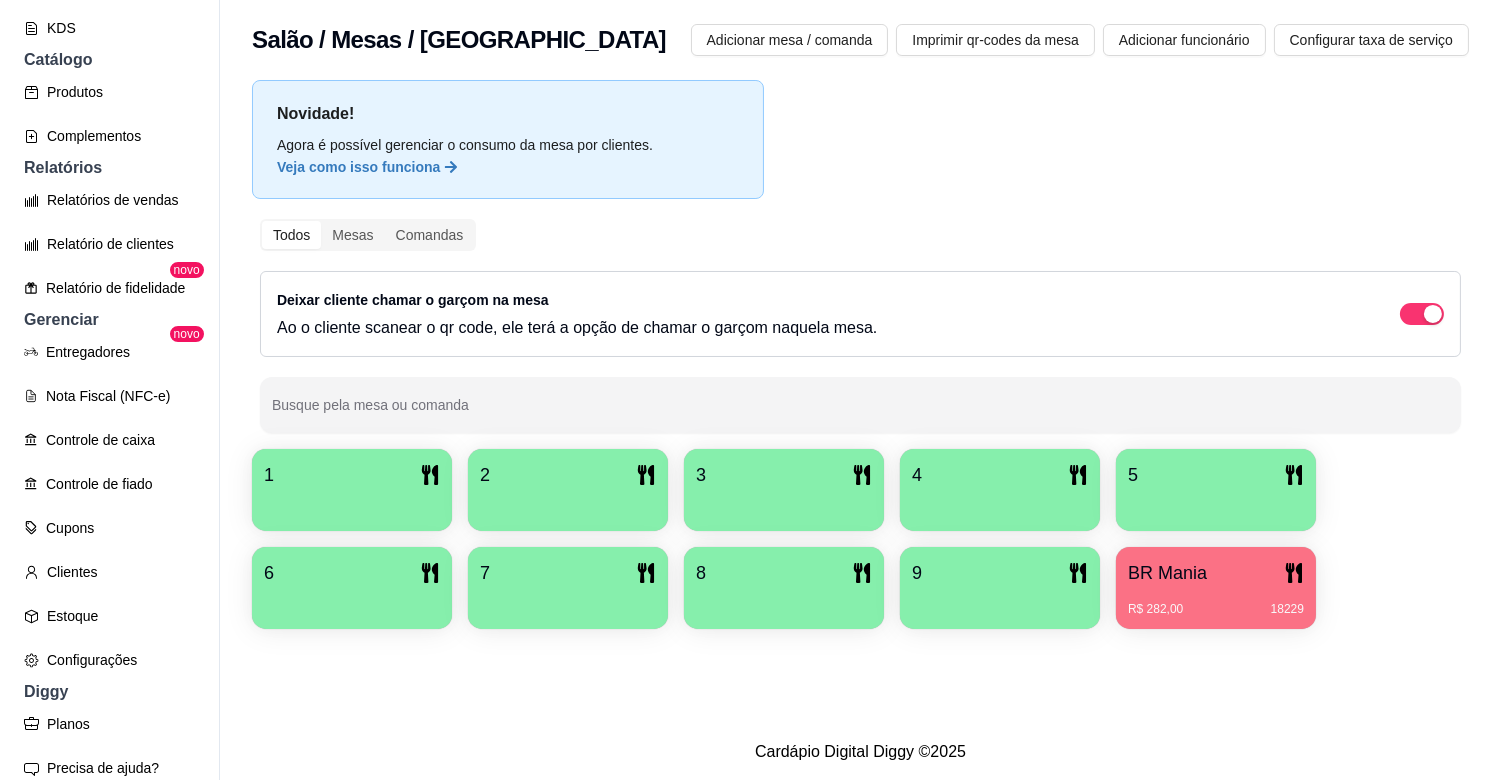 click on "Novidade! Agora é possível gerenciar o consumo da mesa por clientes.   Veja como isso funciona Todos Mesas Comandas Deixar cliente chamar o garçom na mesa Ao o cliente scanear o qr code, ele terá a opção de chamar o garçom naquela mesa. Busque pela mesa ou comanda
1 2 3 4 5 6 7 8 9 BR Mania  R$ 282,00 18229" at bounding box center (860, 360) 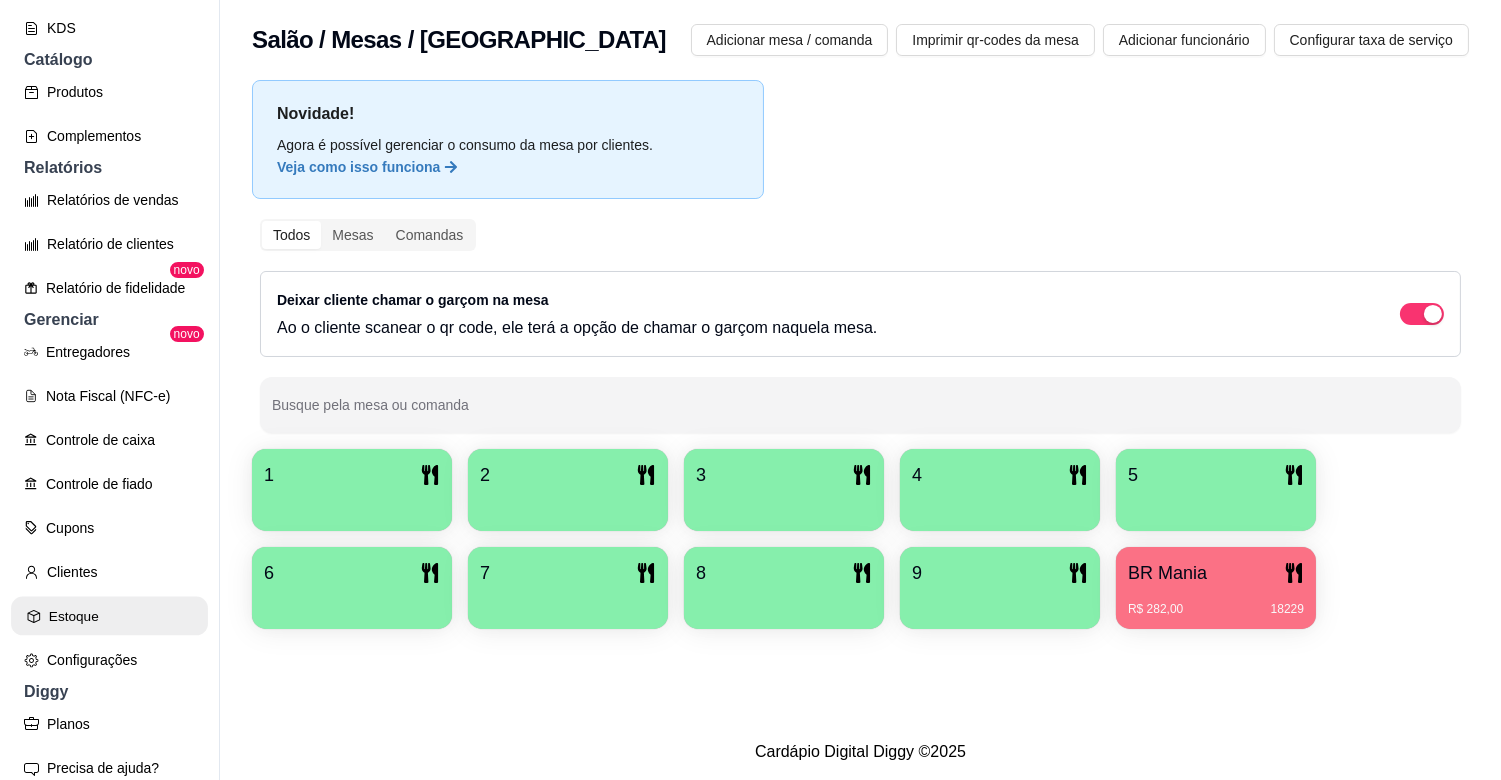 click on "Estoque" at bounding box center [109, 616] 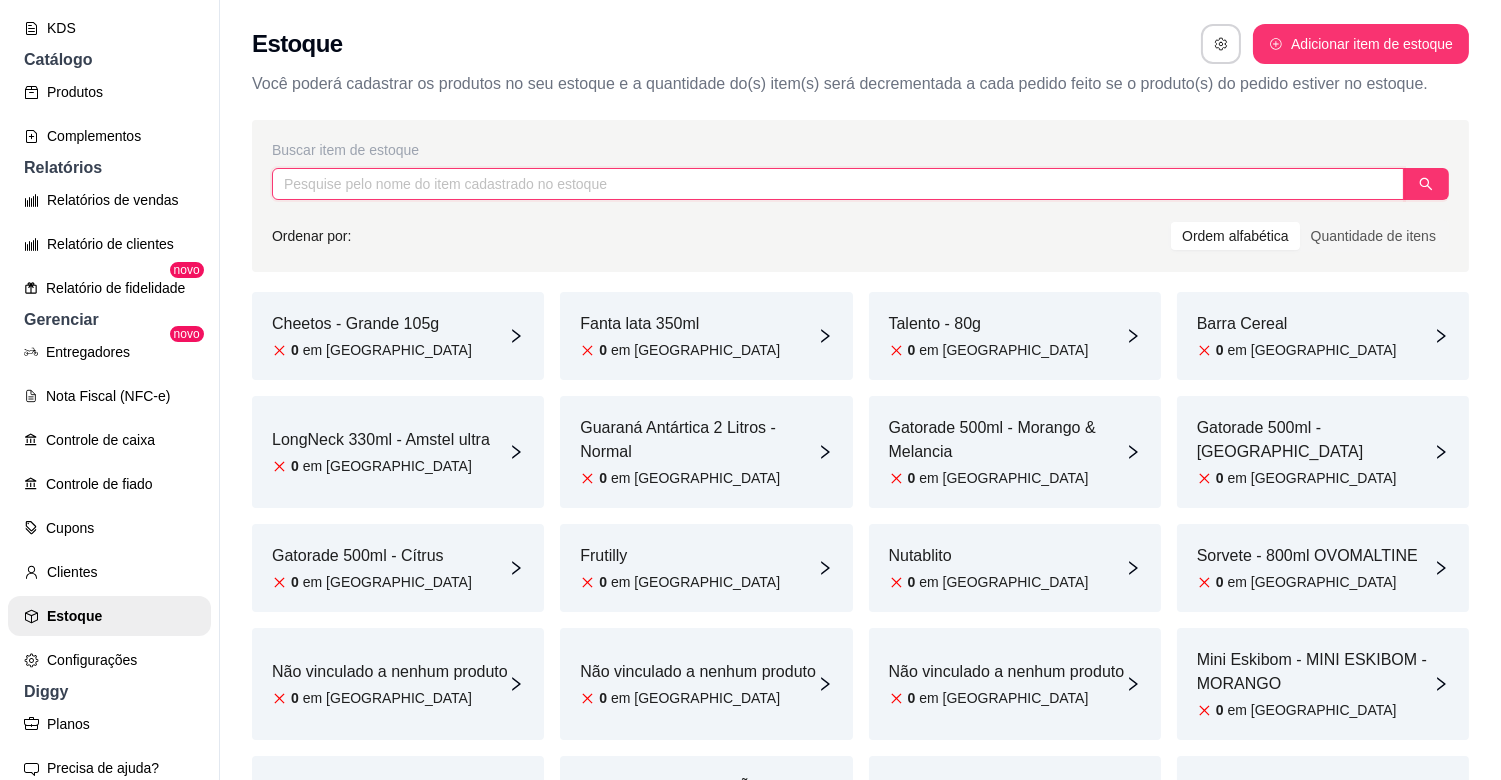 click at bounding box center (838, 184) 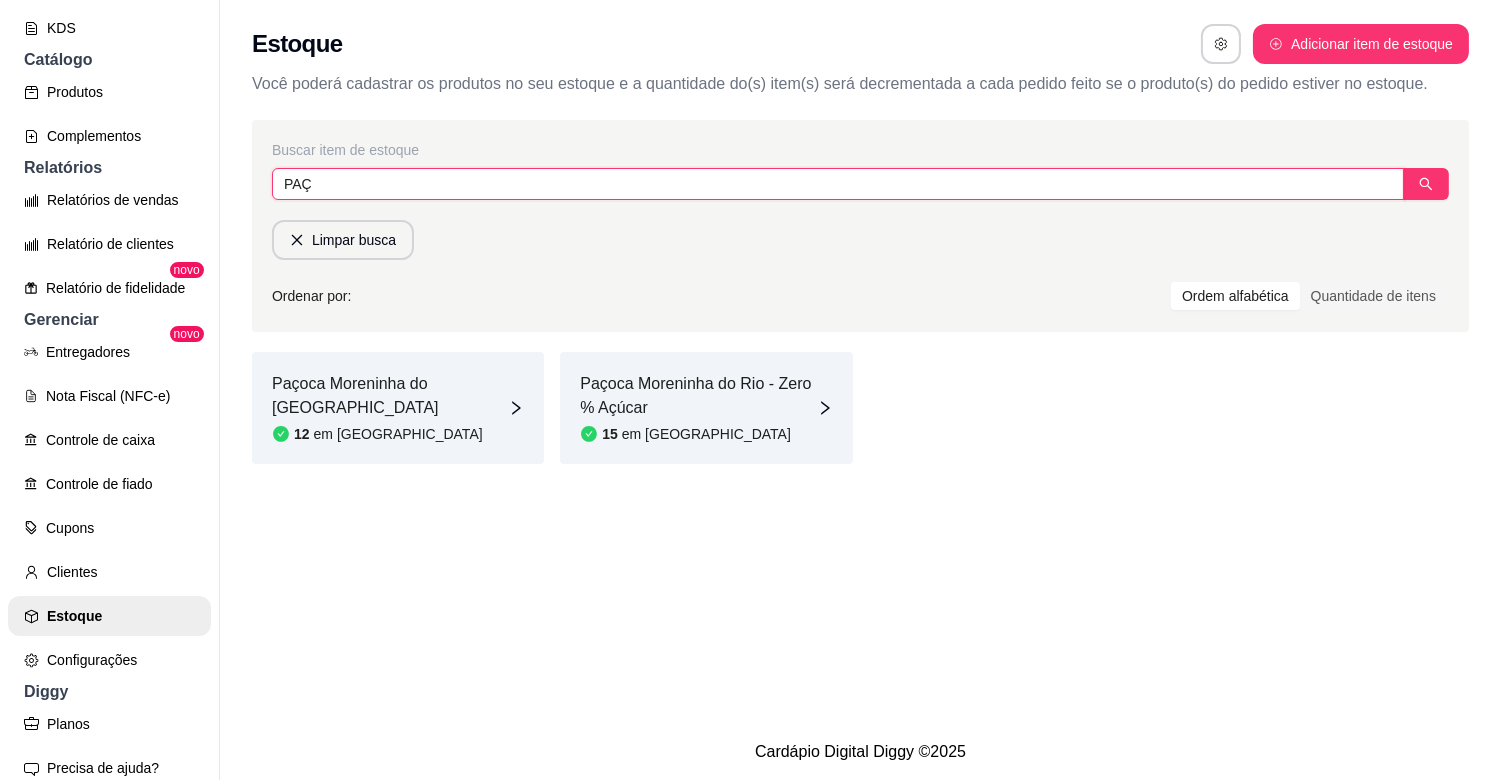 type on "PAÇ" 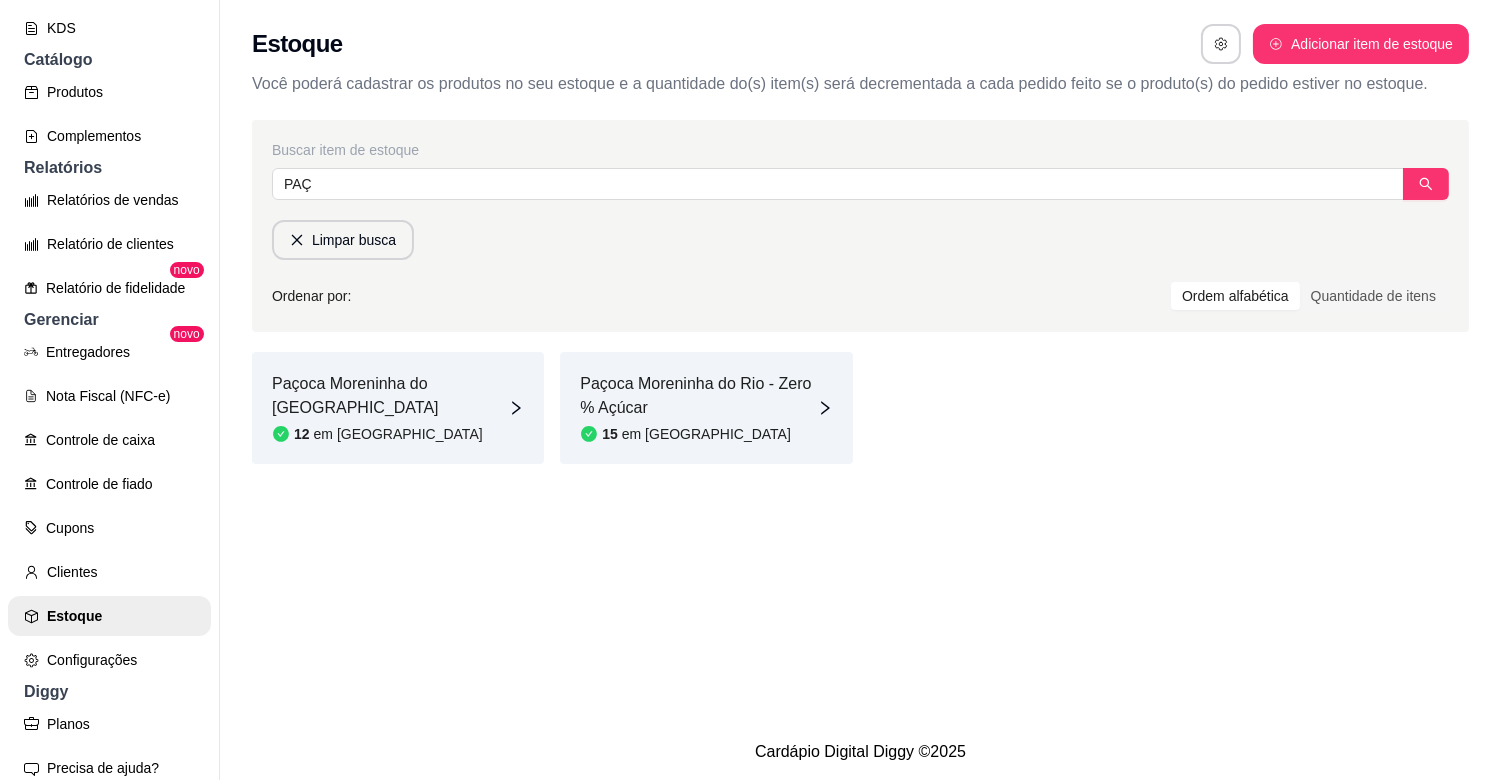 click on "Paçoca Moreninha do [GEOGRAPHIC_DATA]" at bounding box center [390, 396] 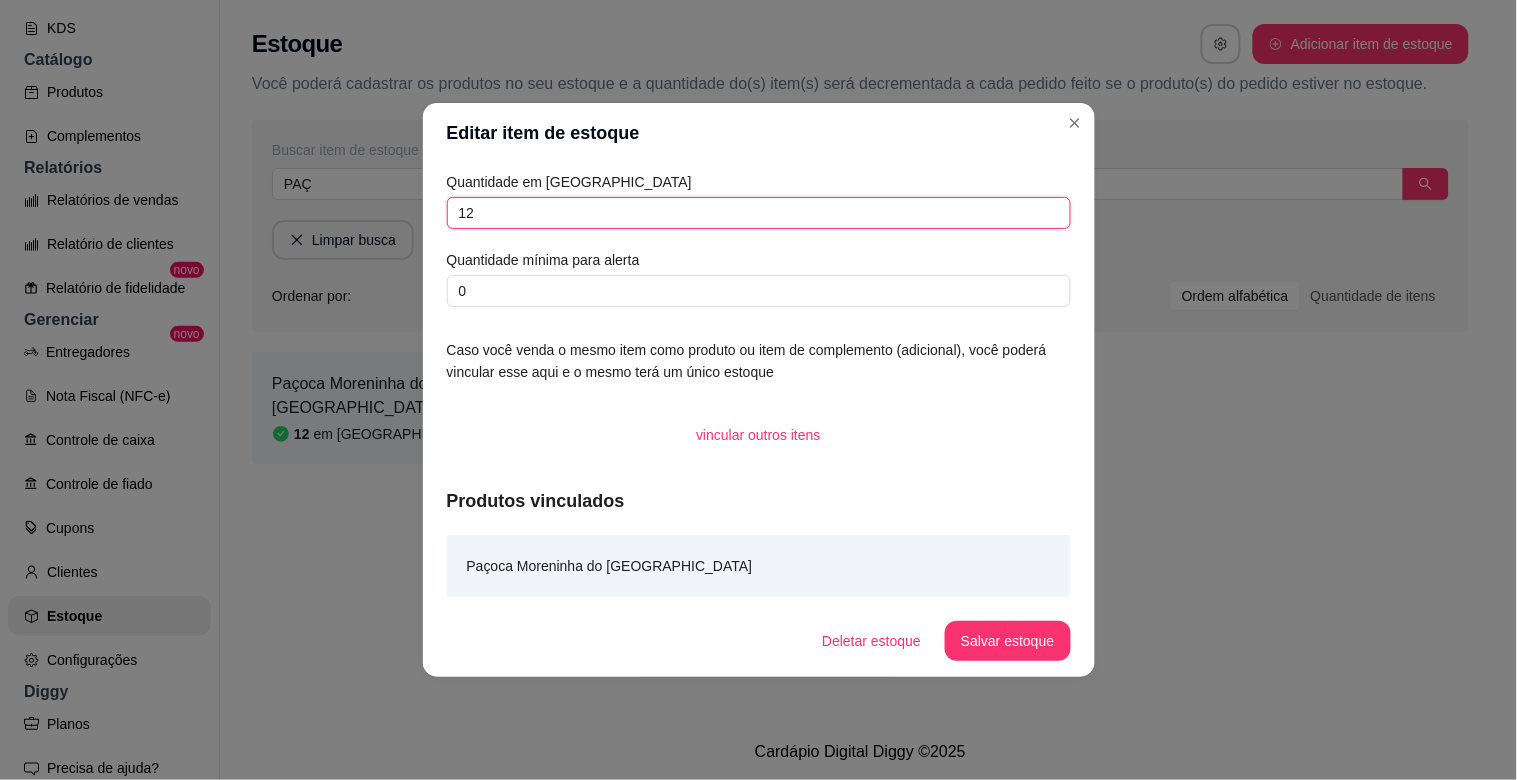 click on "12" at bounding box center (759, 213) 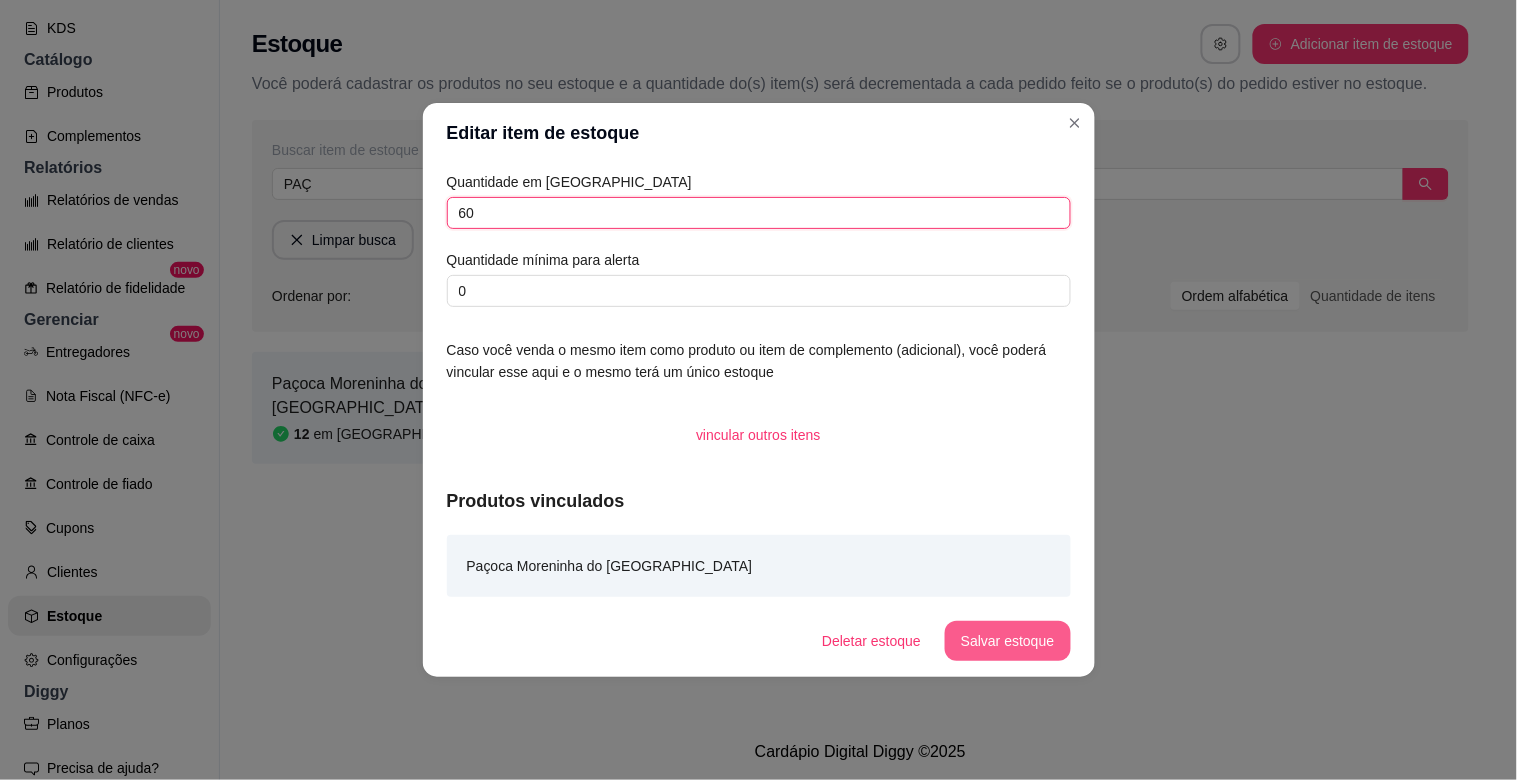 type on "60" 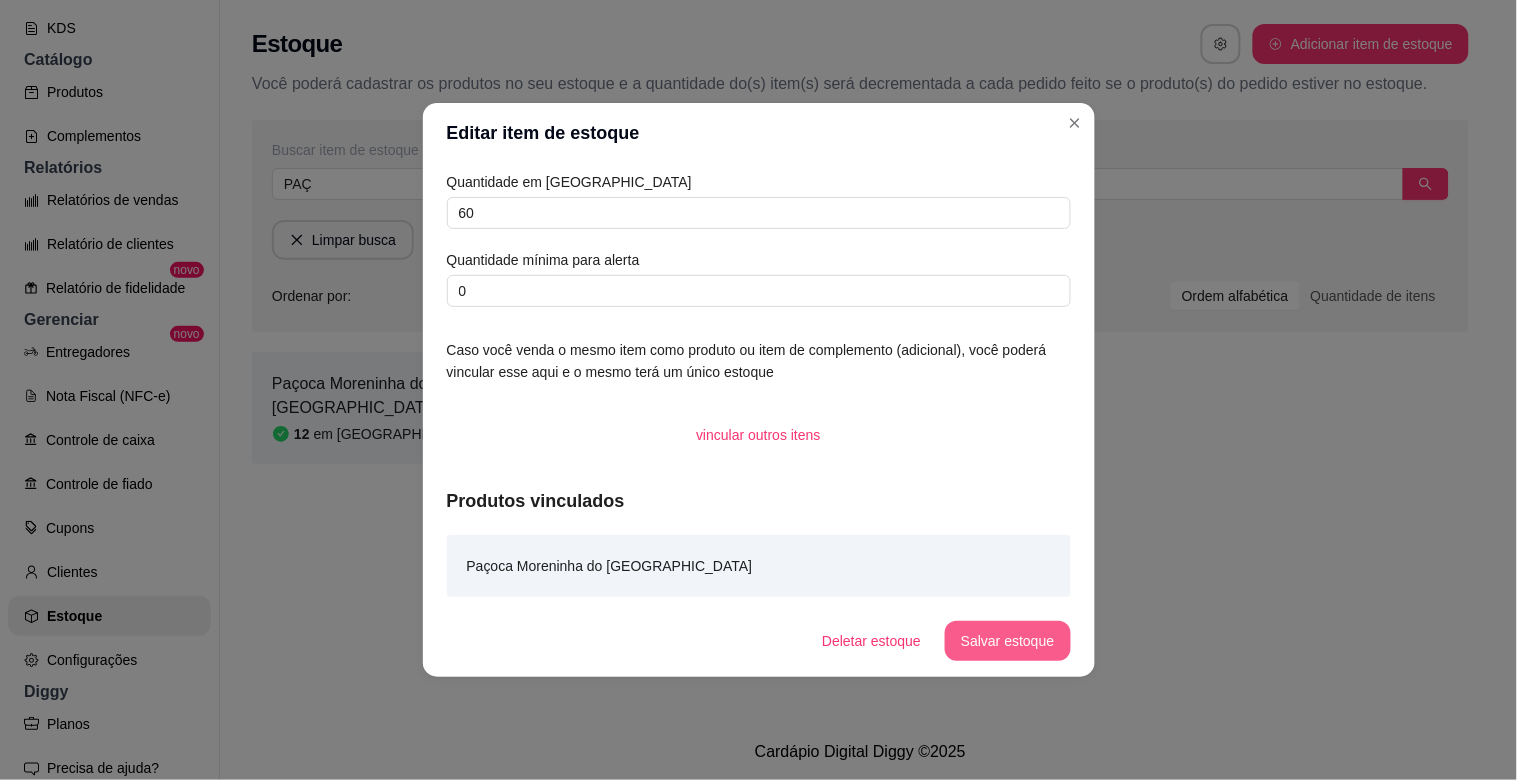 click on "Salvar estoque" at bounding box center (1007, 641) 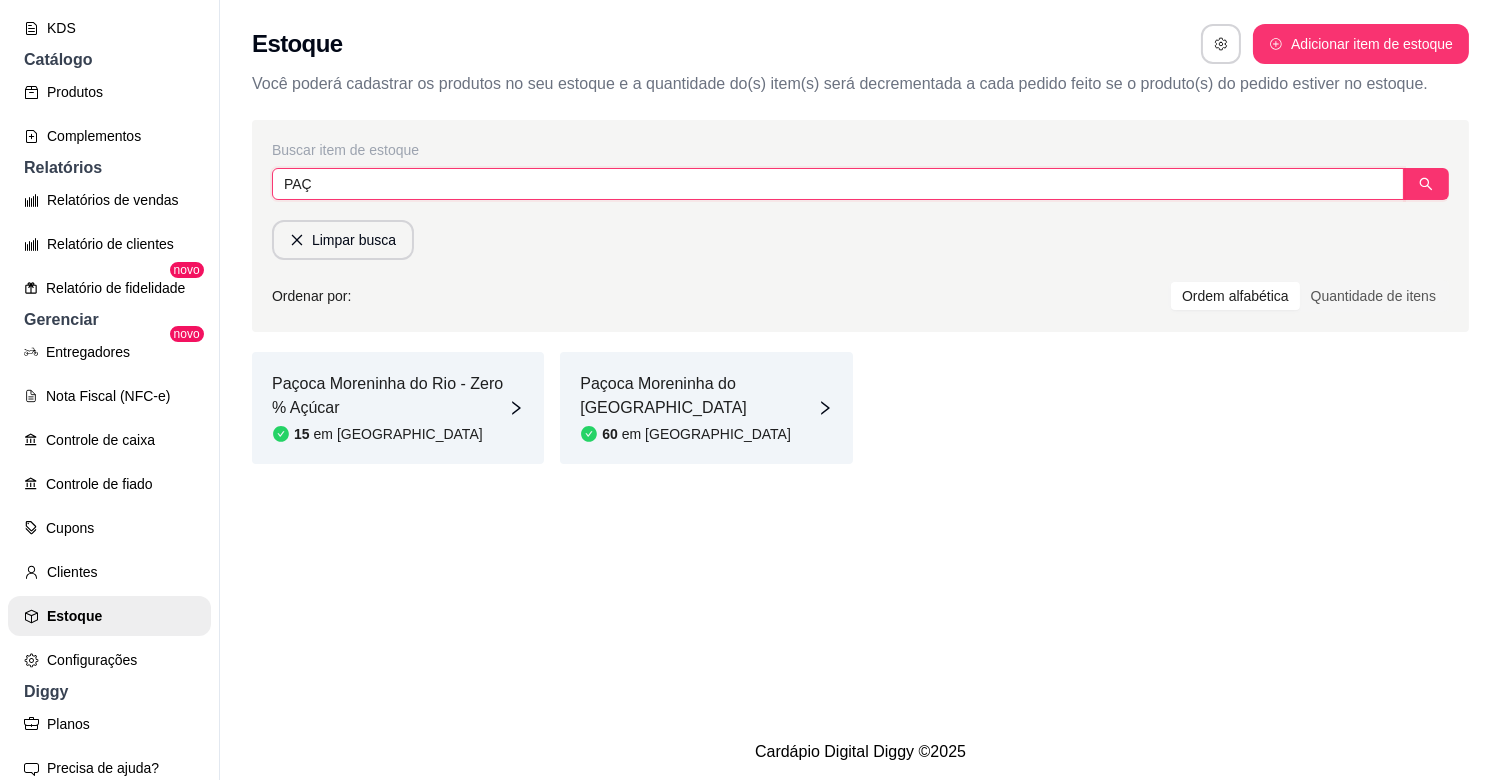 click on "PAÇ" at bounding box center [838, 184] 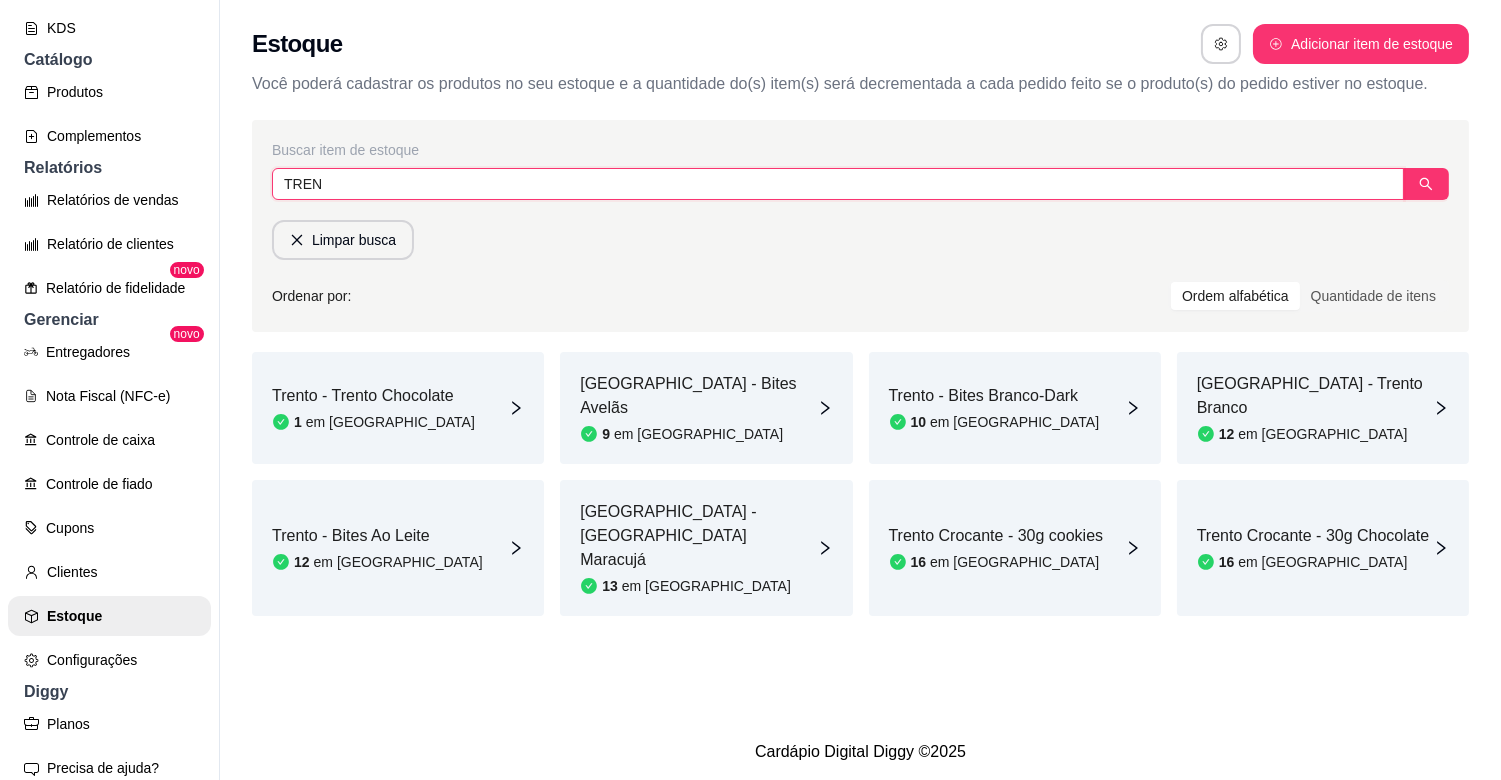 type on "TREN" 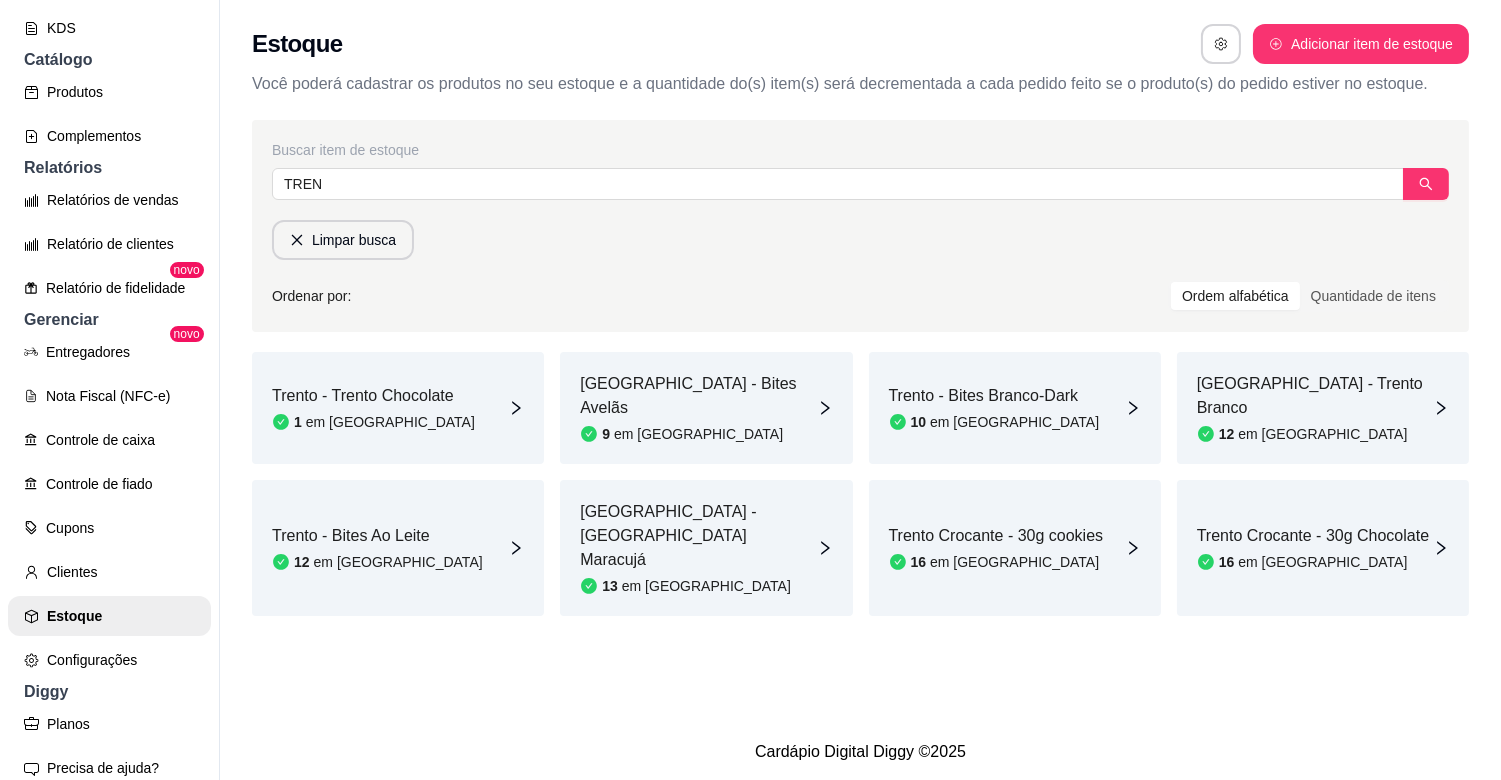 click on "Trento  - Trento Chocolate  1 em [GEOGRAPHIC_DATA]" at bounding box center [398, 408] 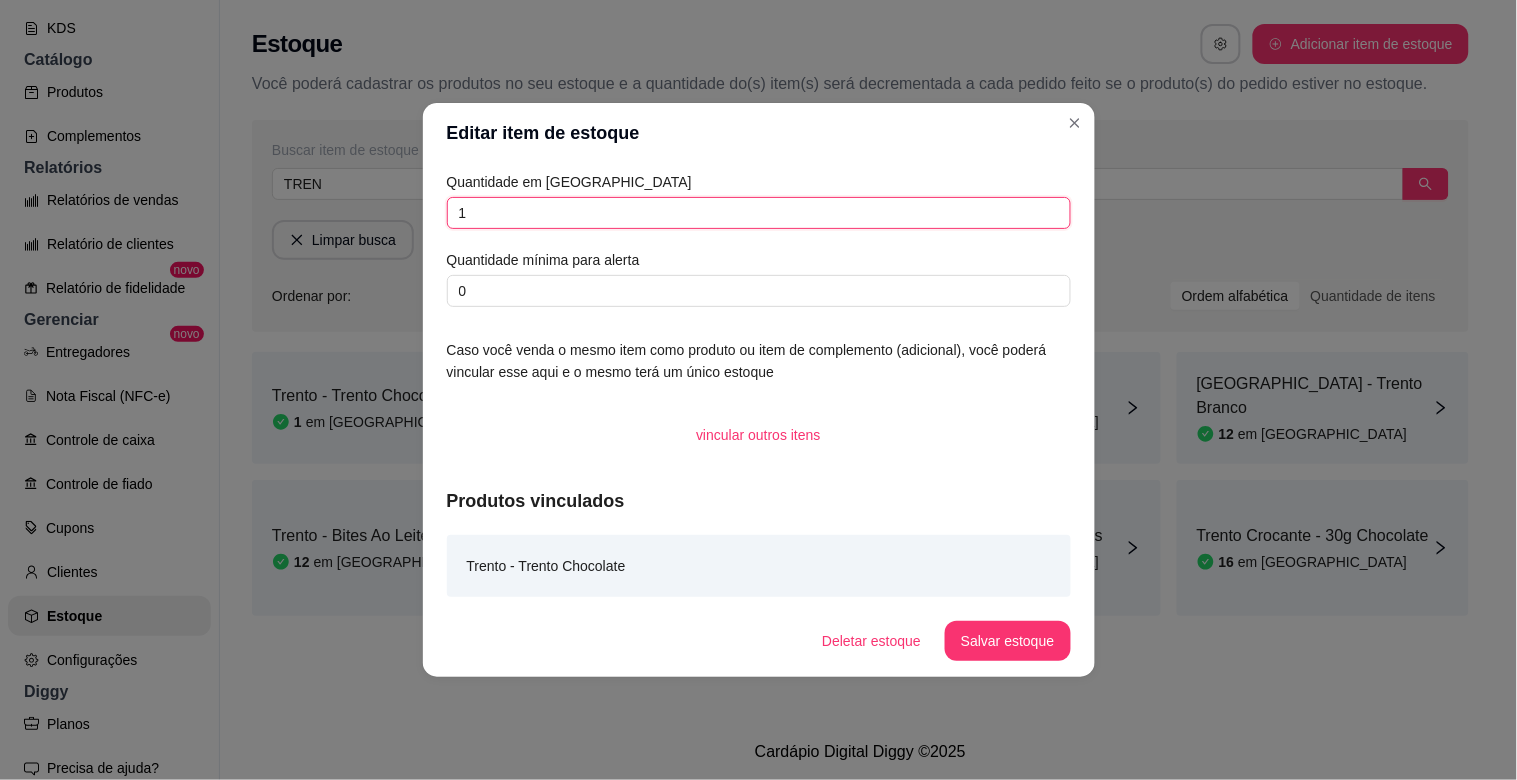 click on "1" at bounding box center (759, 213) 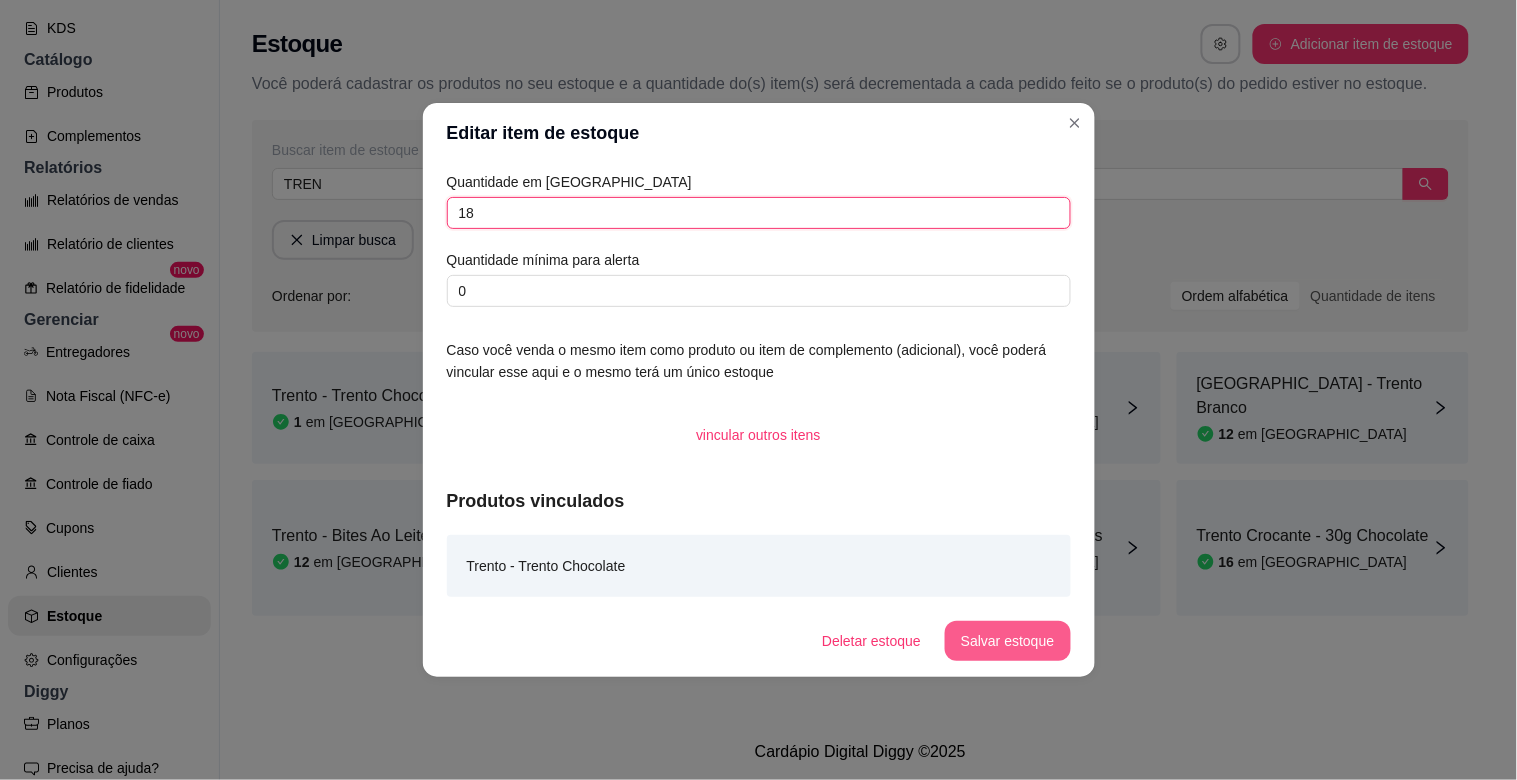 type on "18" 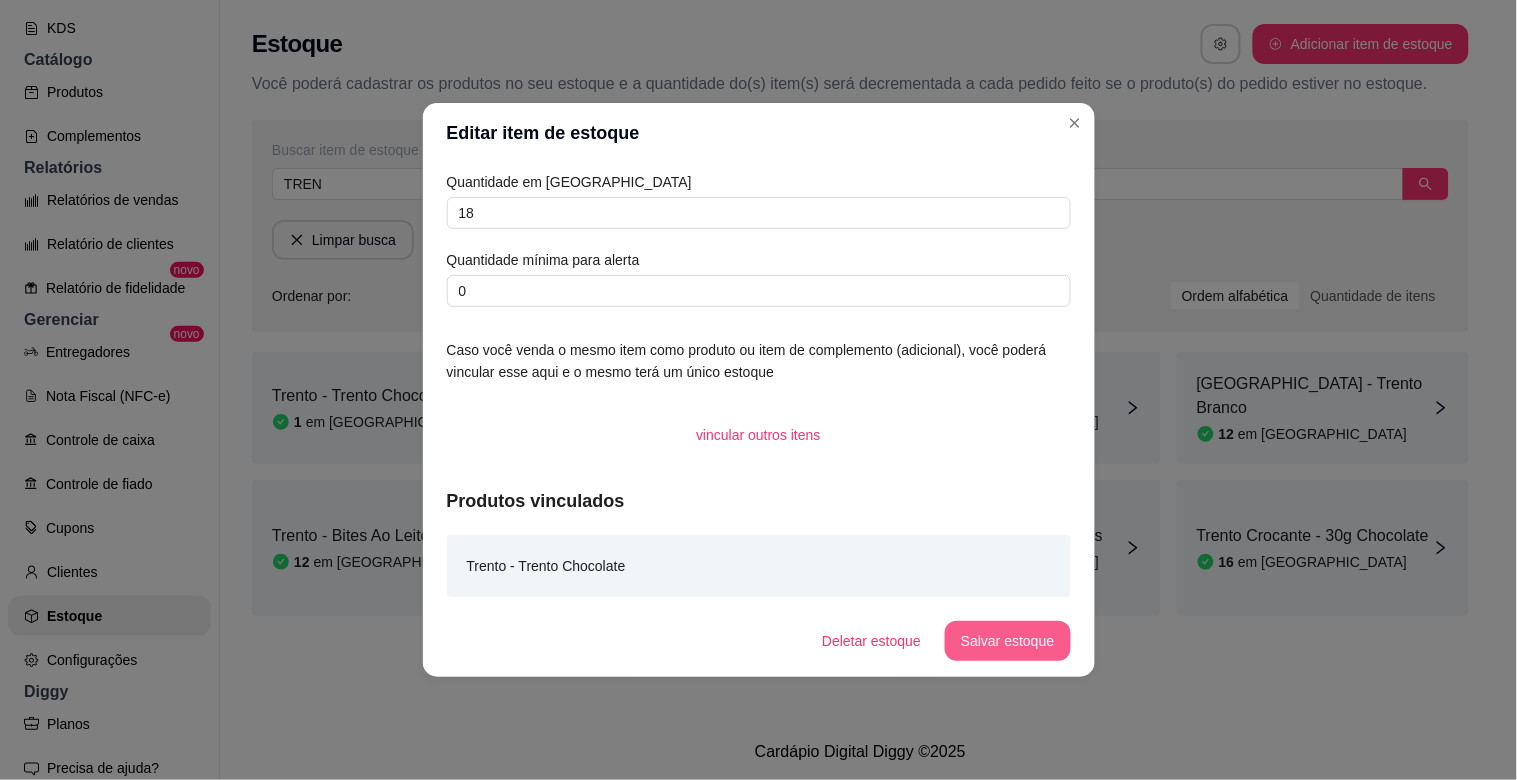 click on "Salvar estoque" at bounding box center (1007, 641) 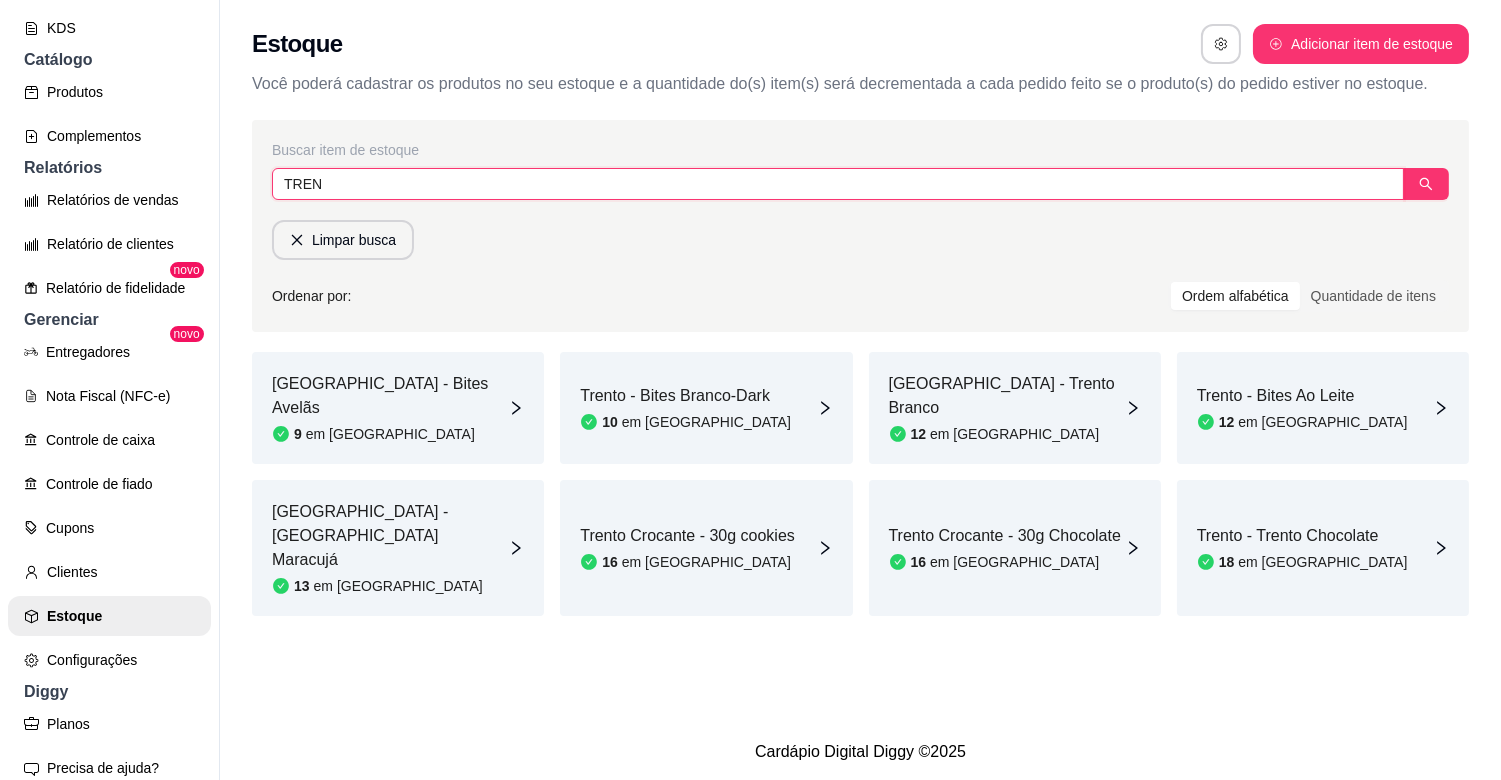 click on "TREN" at bounding box center (838, 184) 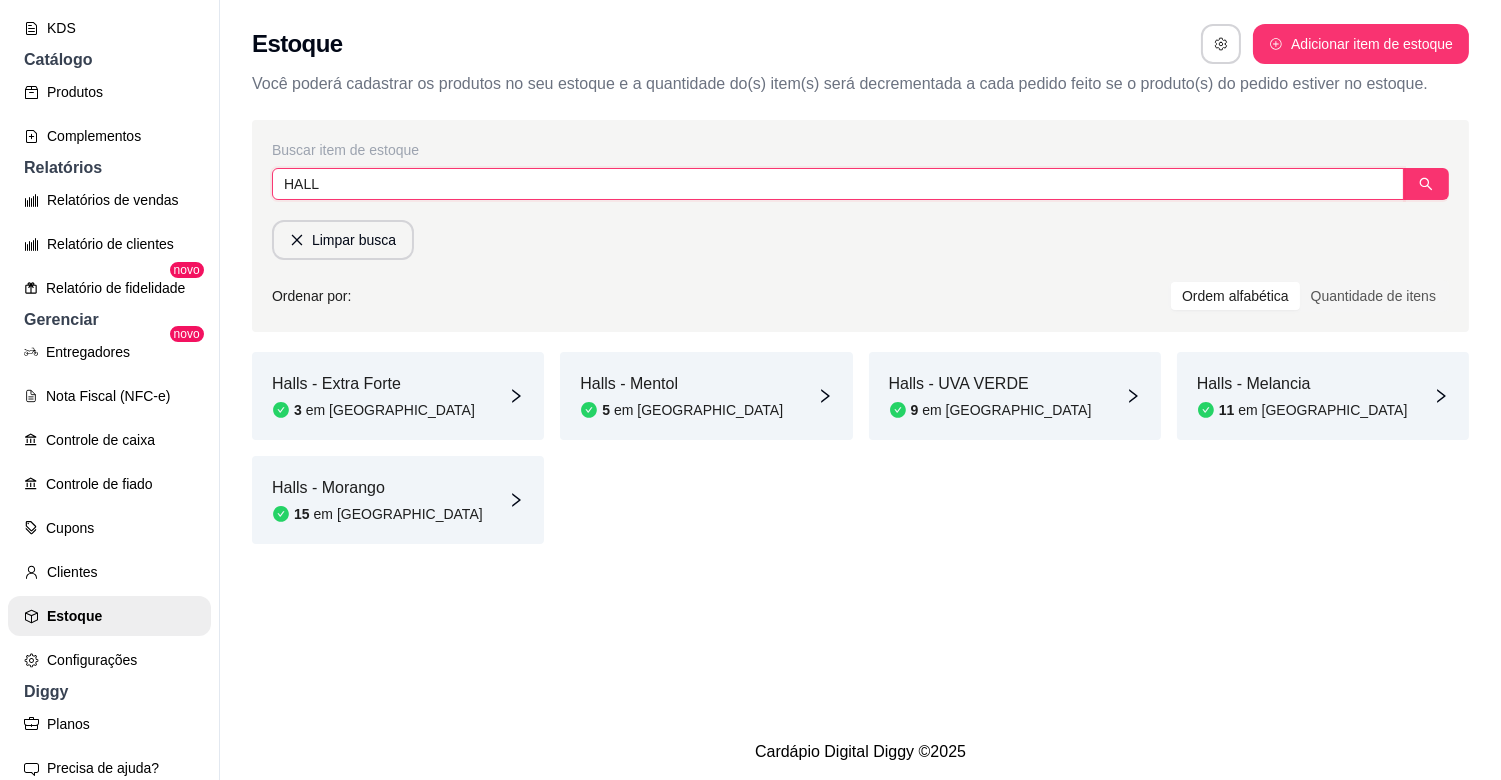type on "HALL" 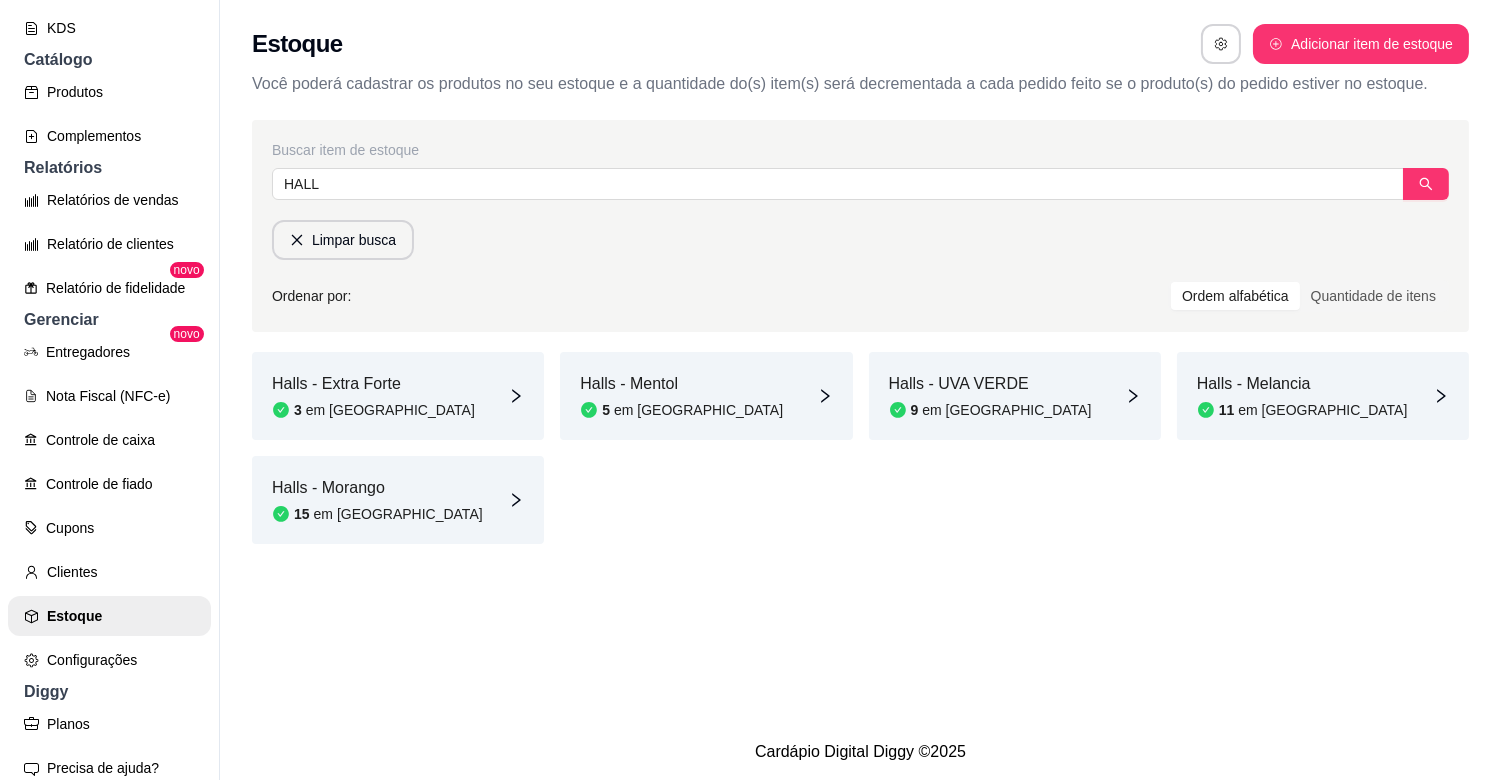 click on "Halls - Extra Forte 3 em estoque" at bounding box center [398, 396] 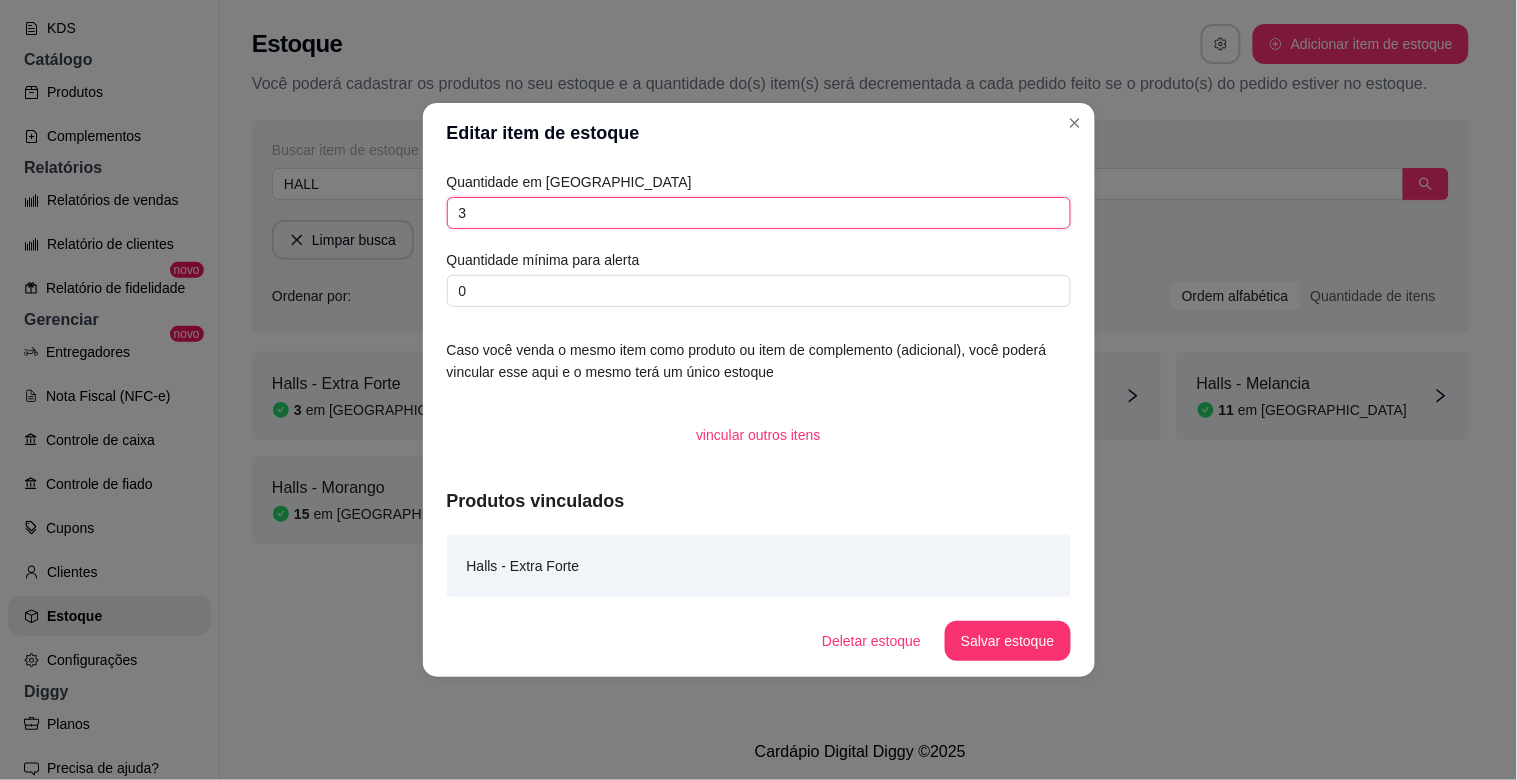 click on "3" at bounding box center (759, 213) 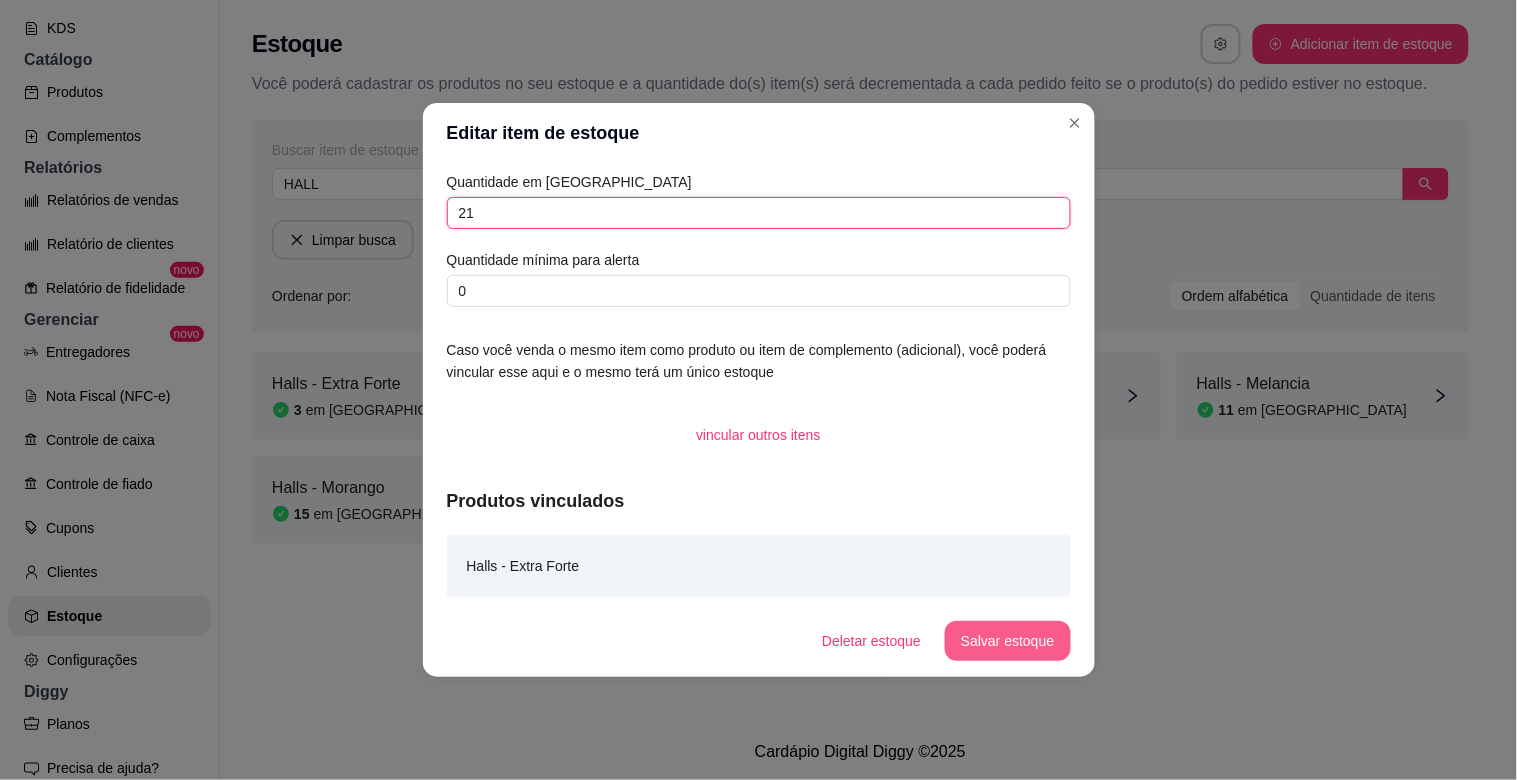 type on "21" 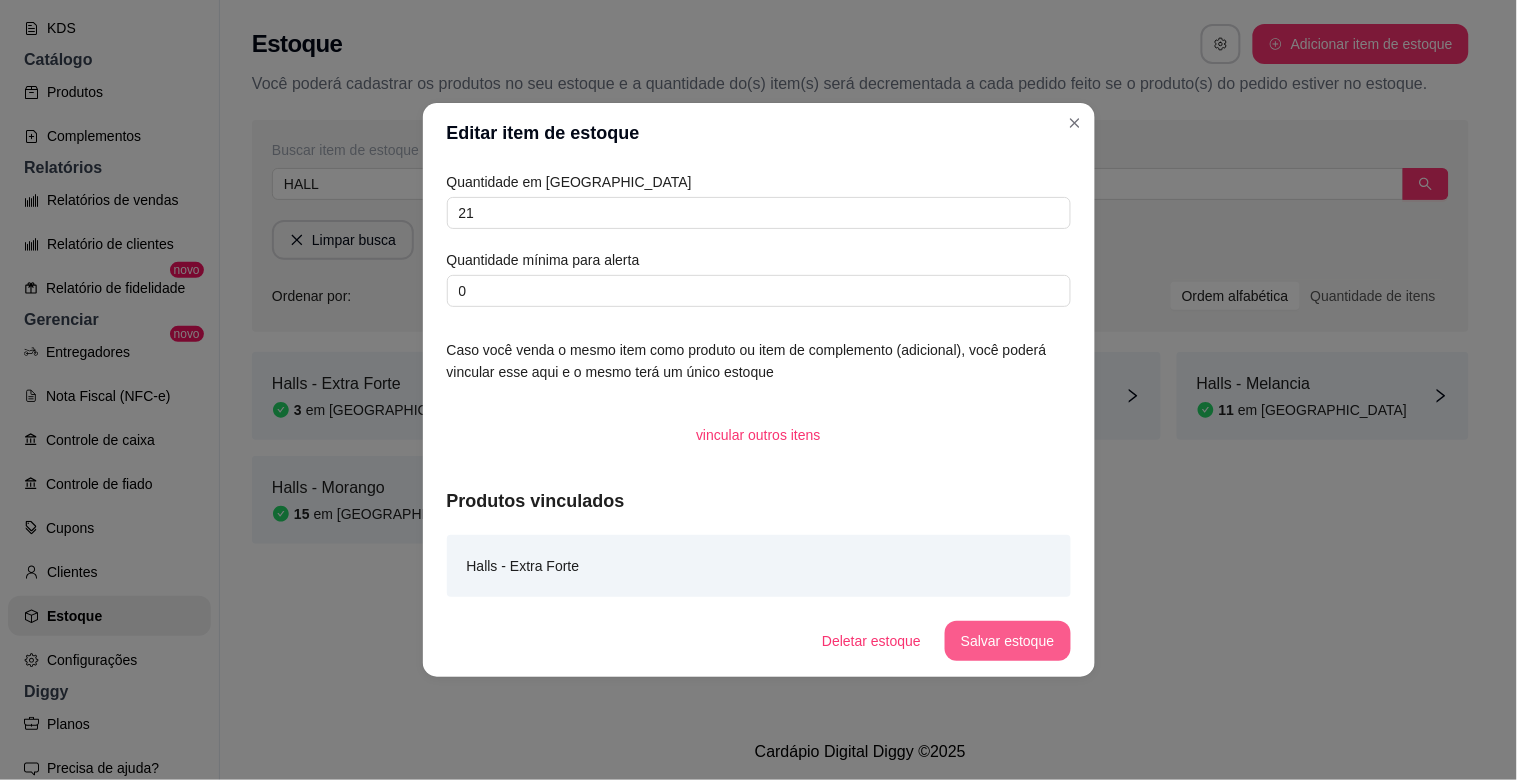 click on "Salvar estoque" at bounding box center [1007, 641] 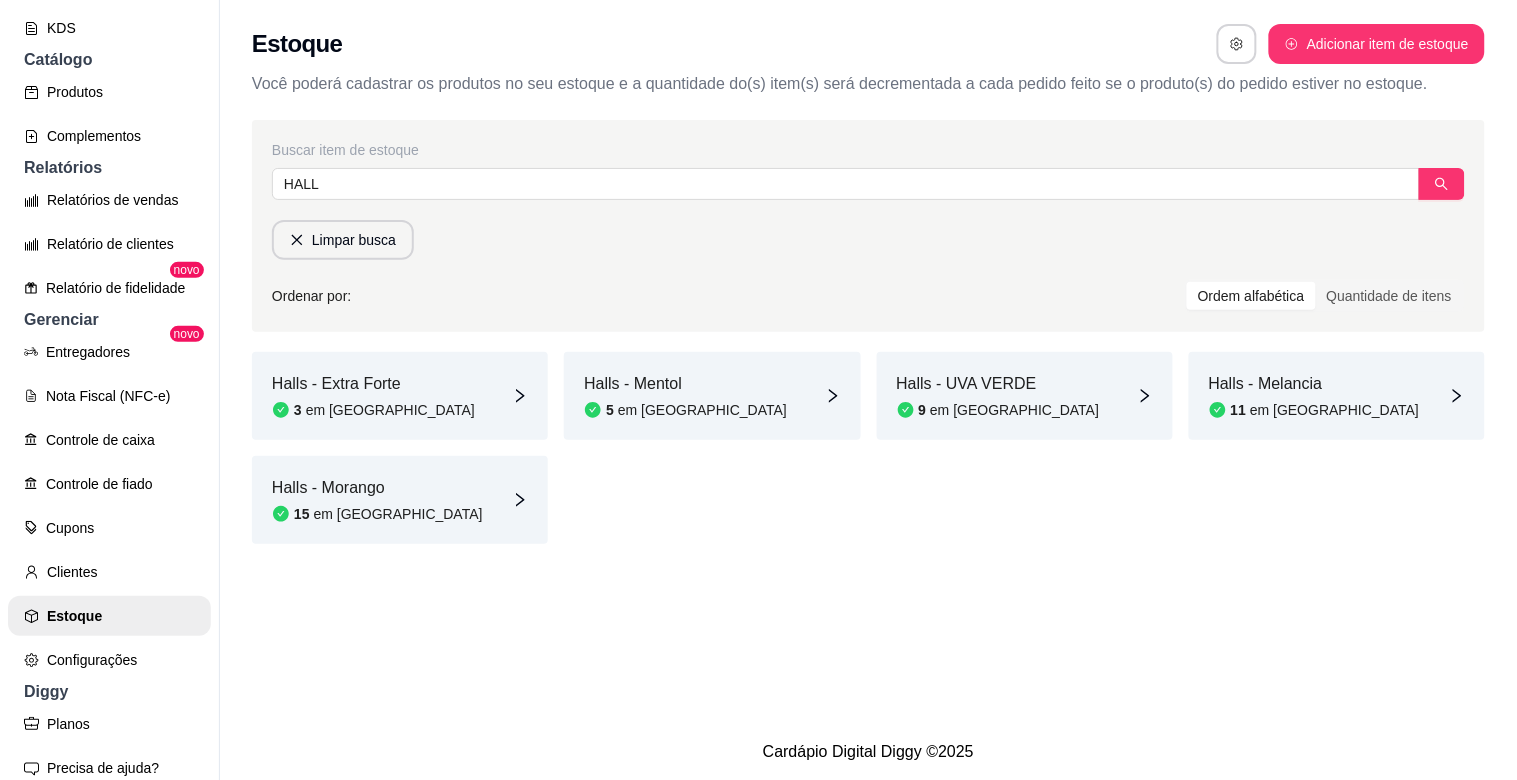 click on "Halls - Extra Forte 3 em estoque Halls - Mentol 5 em estoque Halls - UVA VERDE 9 em estoque Halls - Melancia 11 em [GEOGRAPHIC_DATA] - Morango  15 em [GEOGRAPHIC_DATA]" at bounding box center [868, 448] 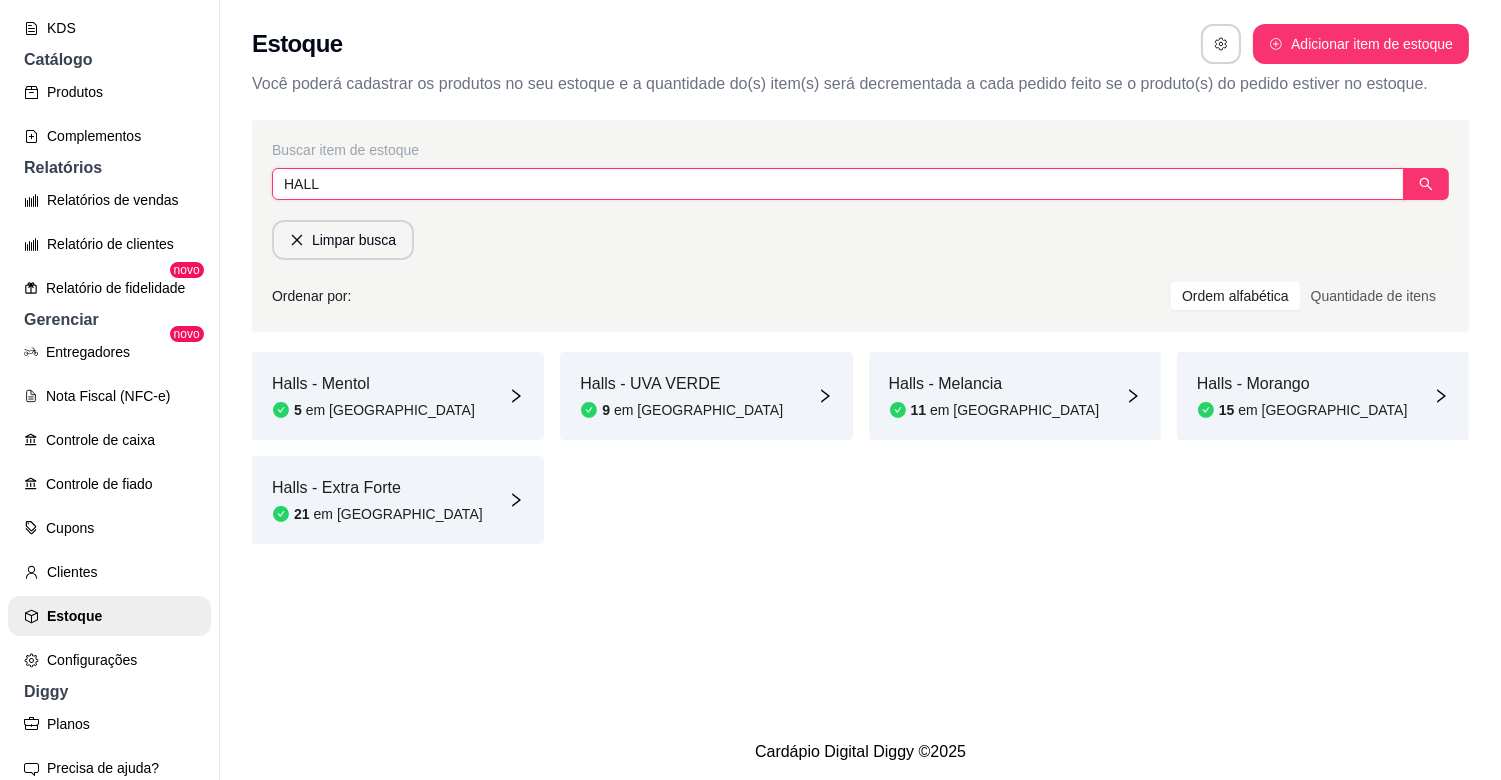 click on "HALL" at bounding box center (838, 184) 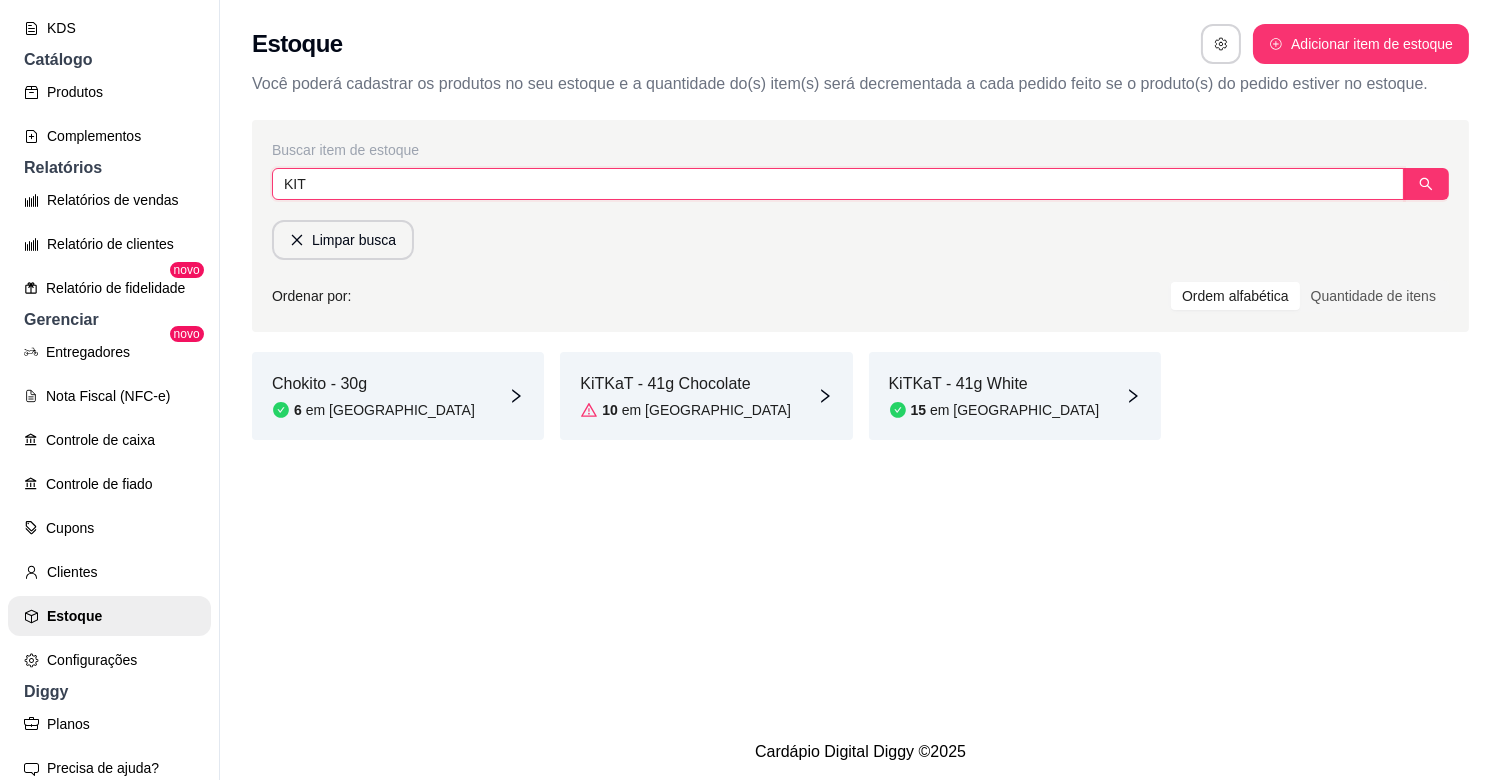 type on "KIT" 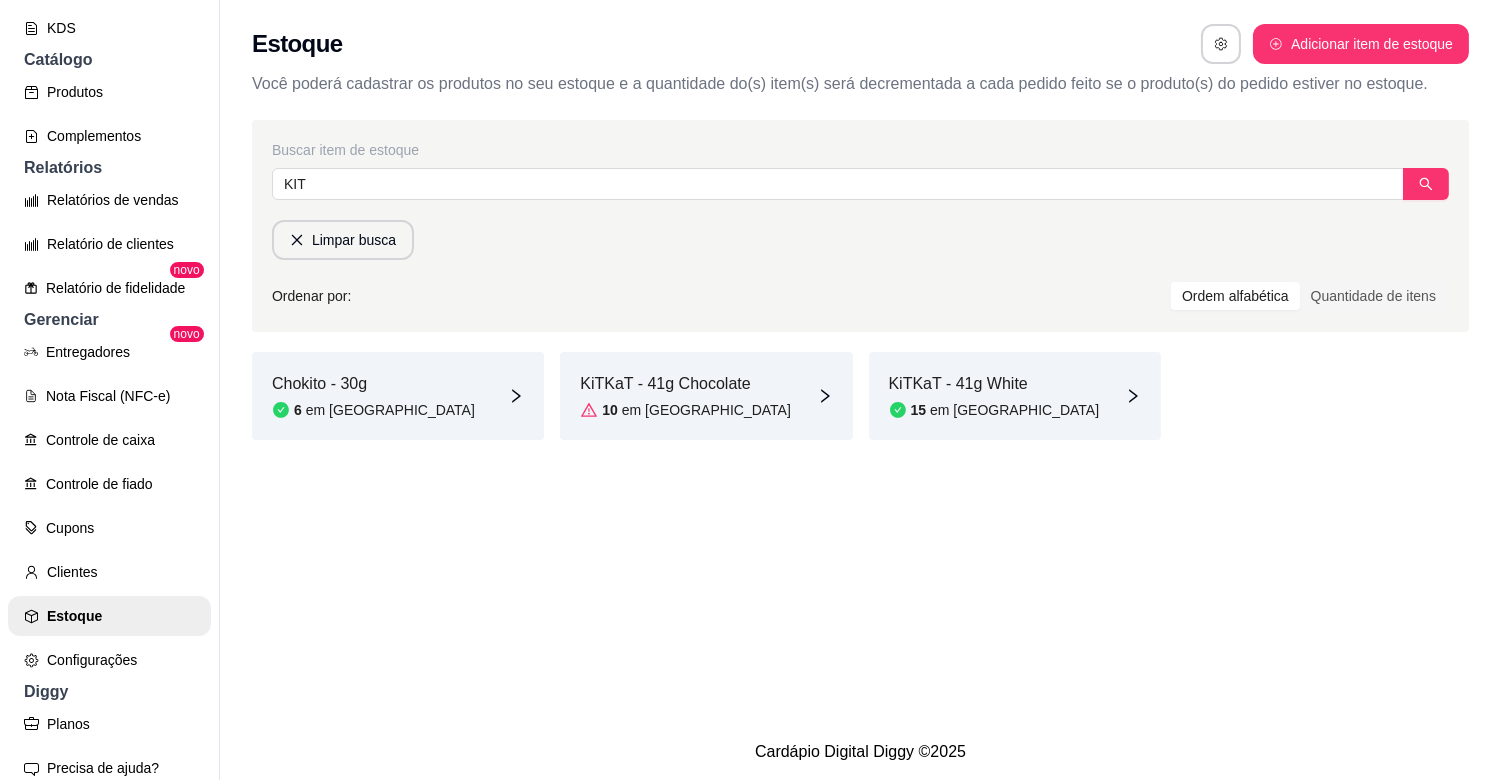 click on "10 em [GEOGRAPHIC_DATA]" at bounding box center [685, 410] 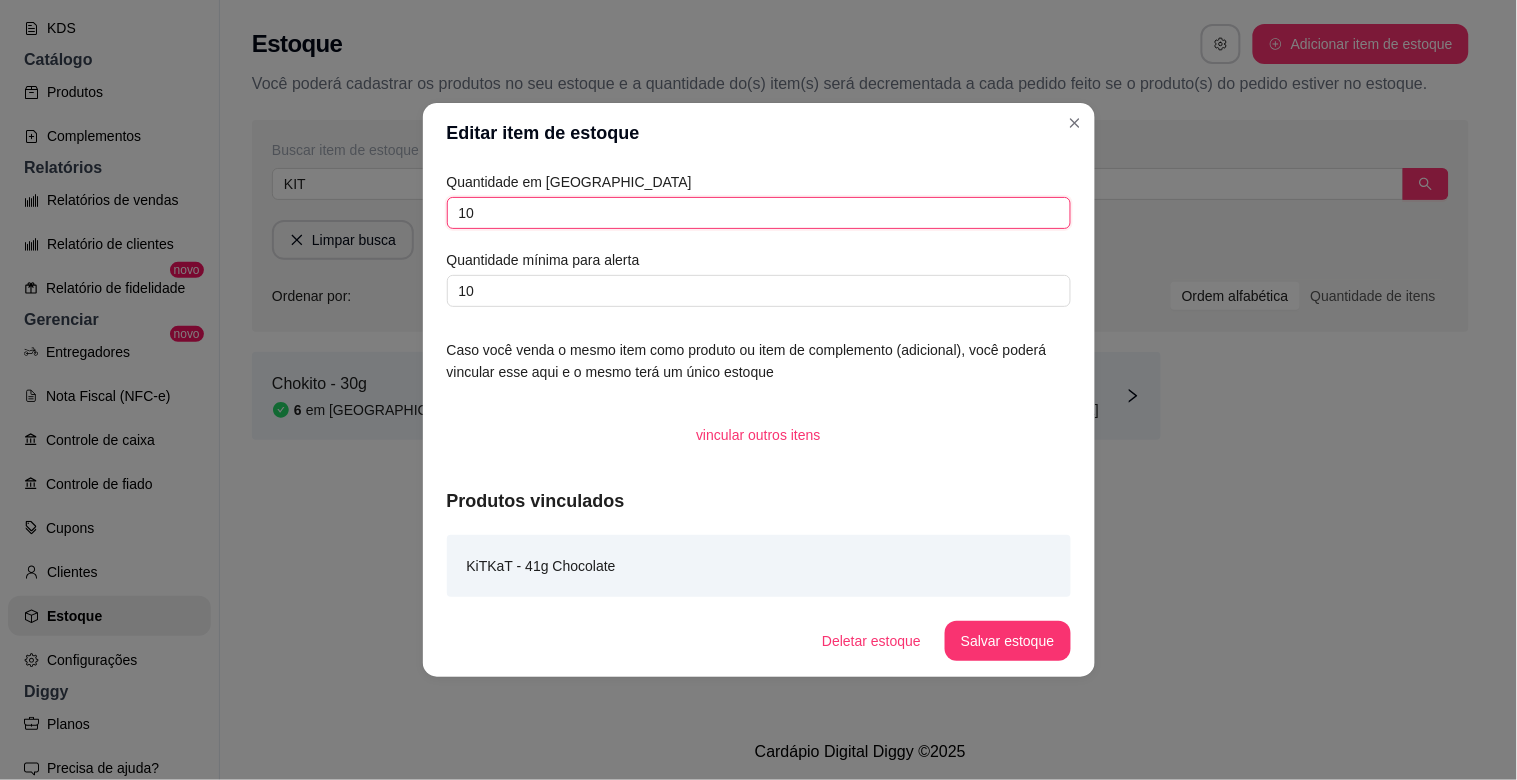 click on "10" at bounding box center [759, 213] 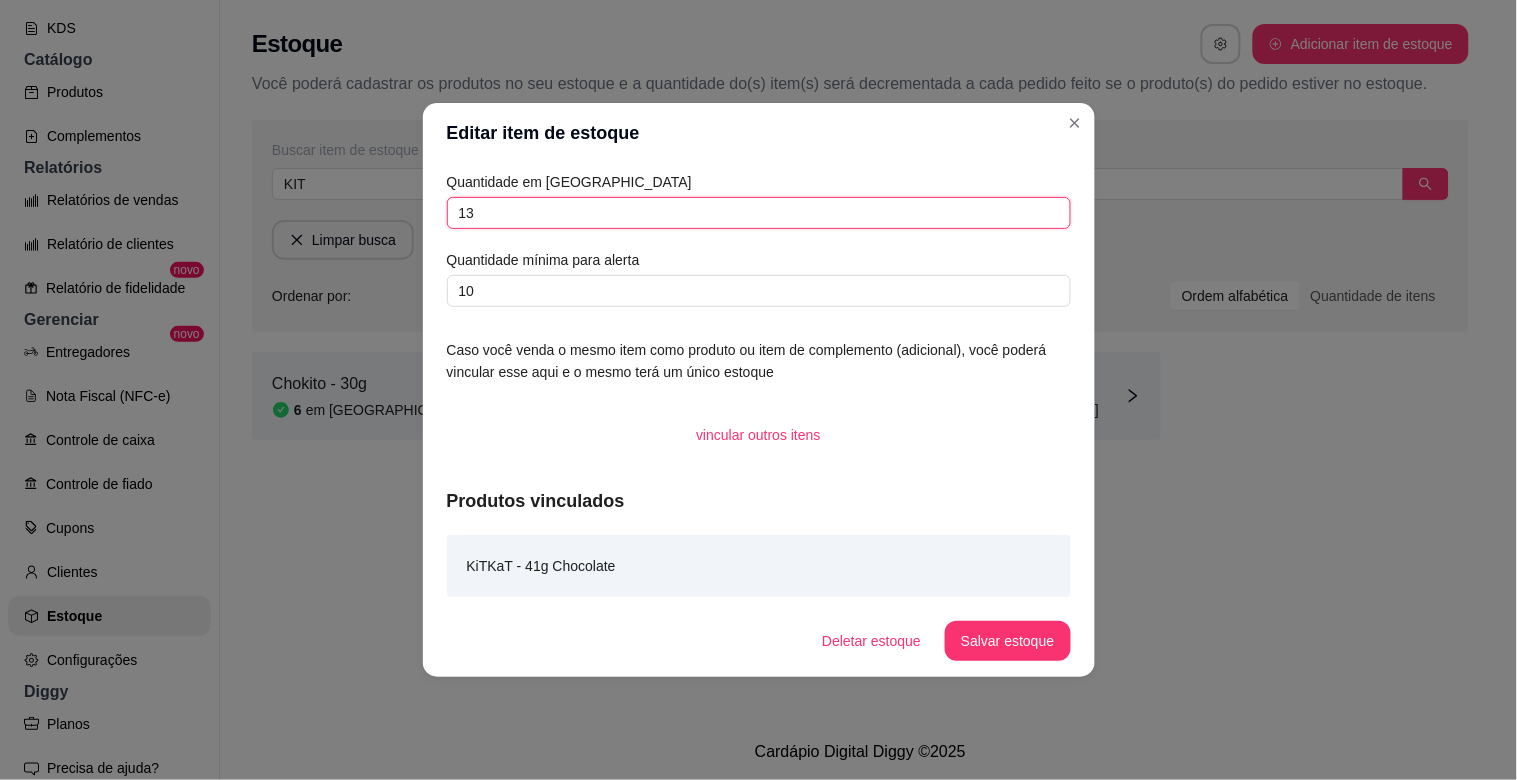 type on "1" 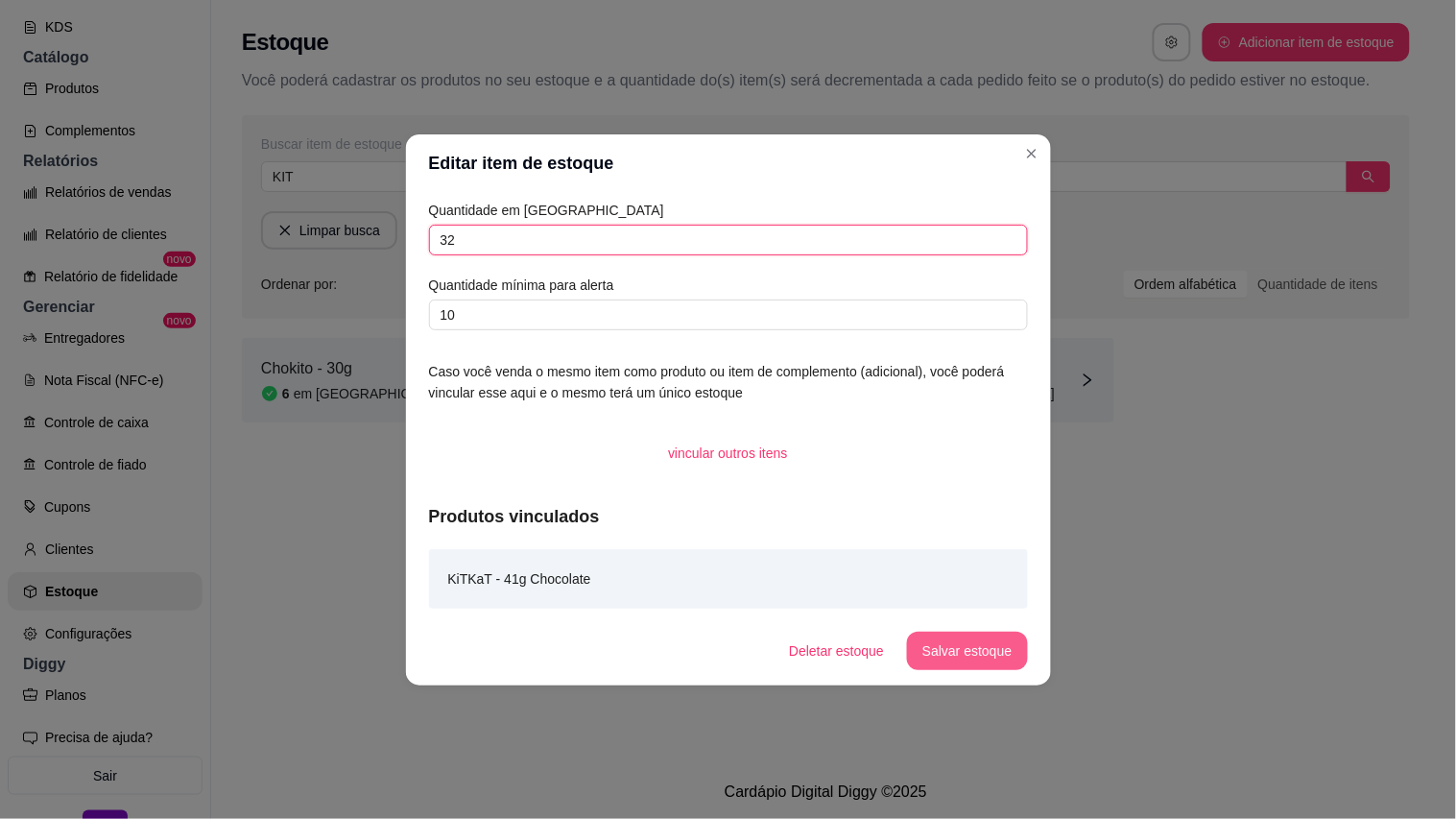 type on "32" 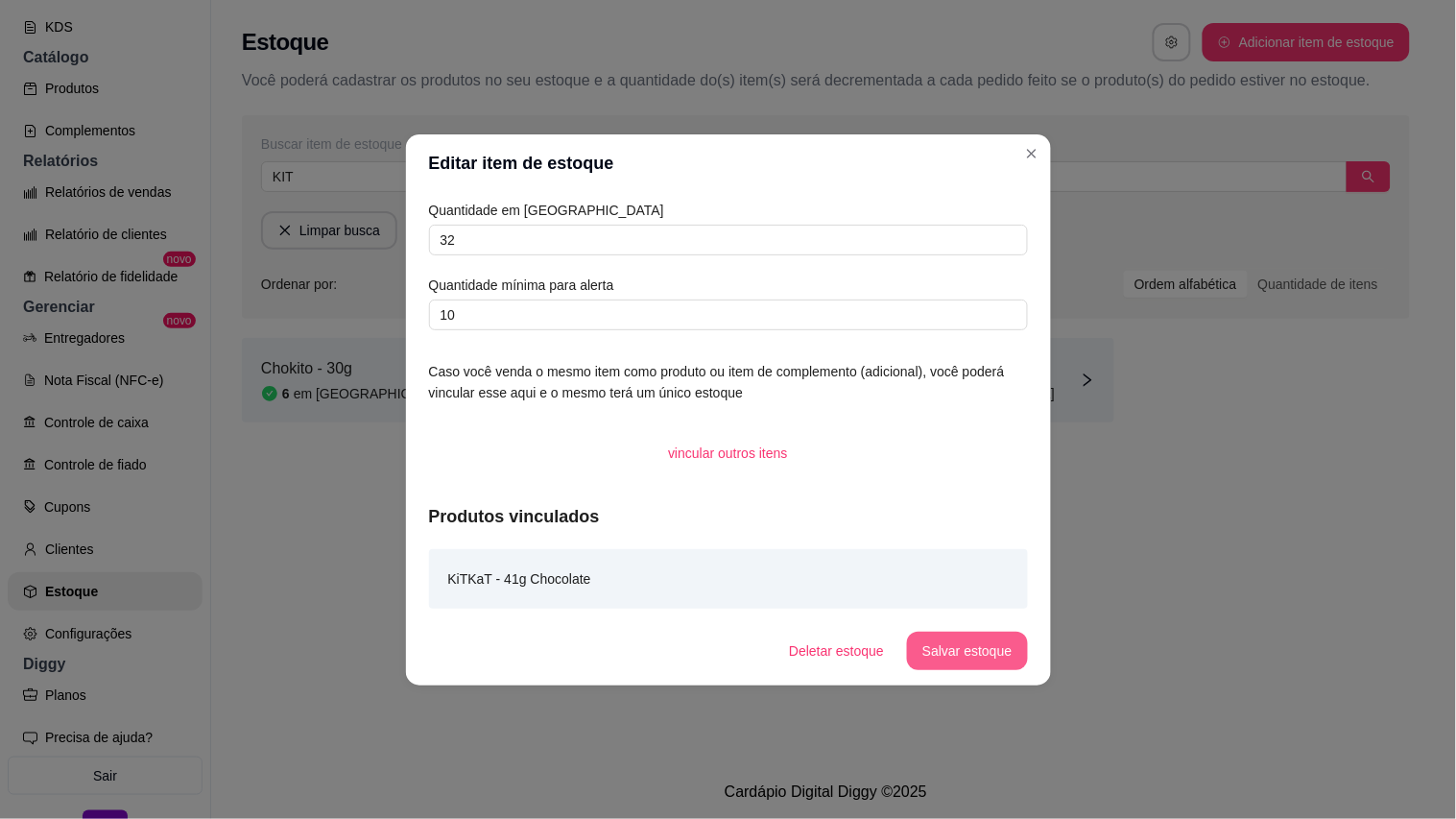 click on "Salvar estoque" at bounding box center [967, 651] 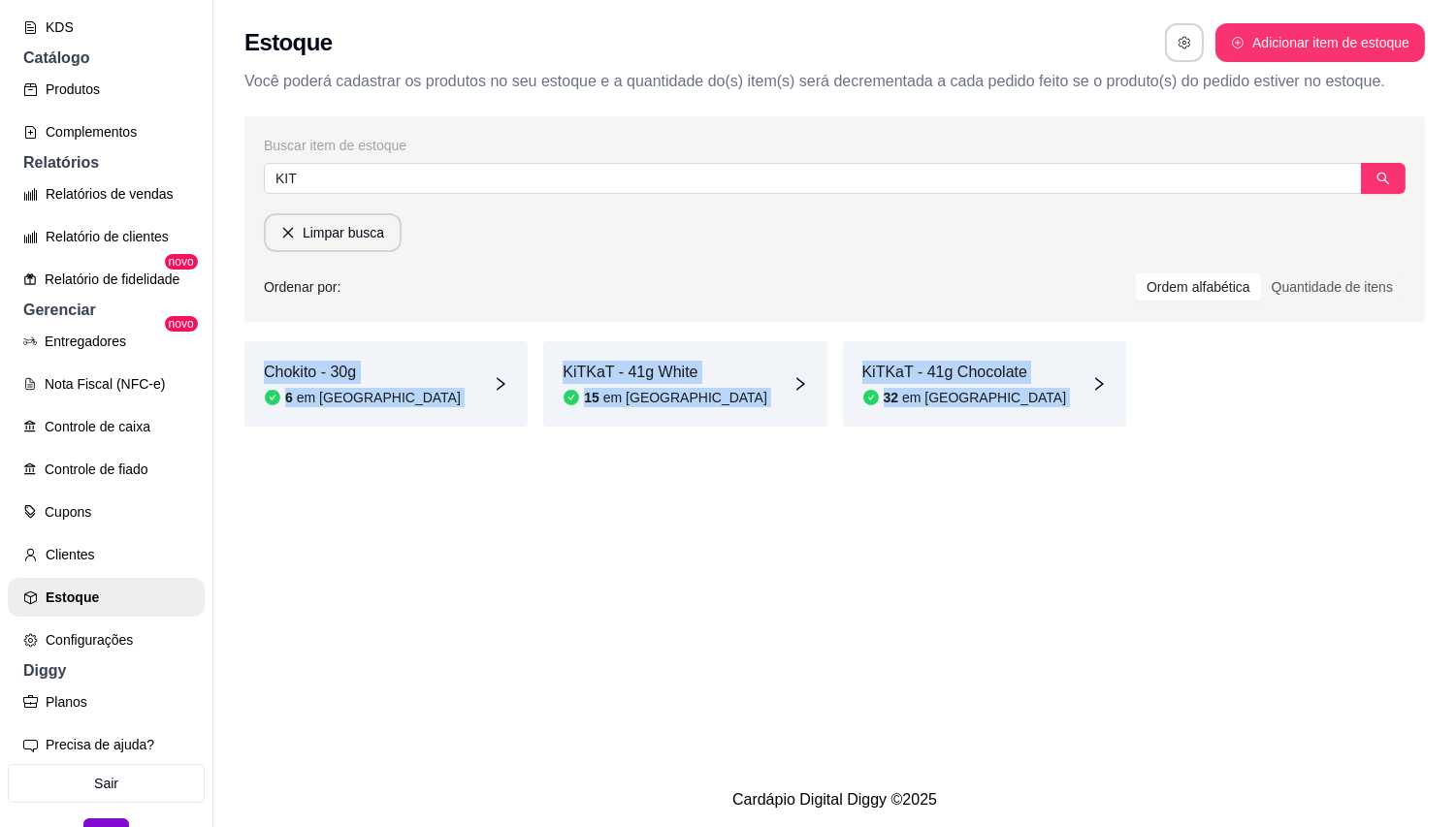 drag, startPoint x: 1422, startPoint y: 431, endPoint x: 1445, endPoint y: 266, distance: 166.595 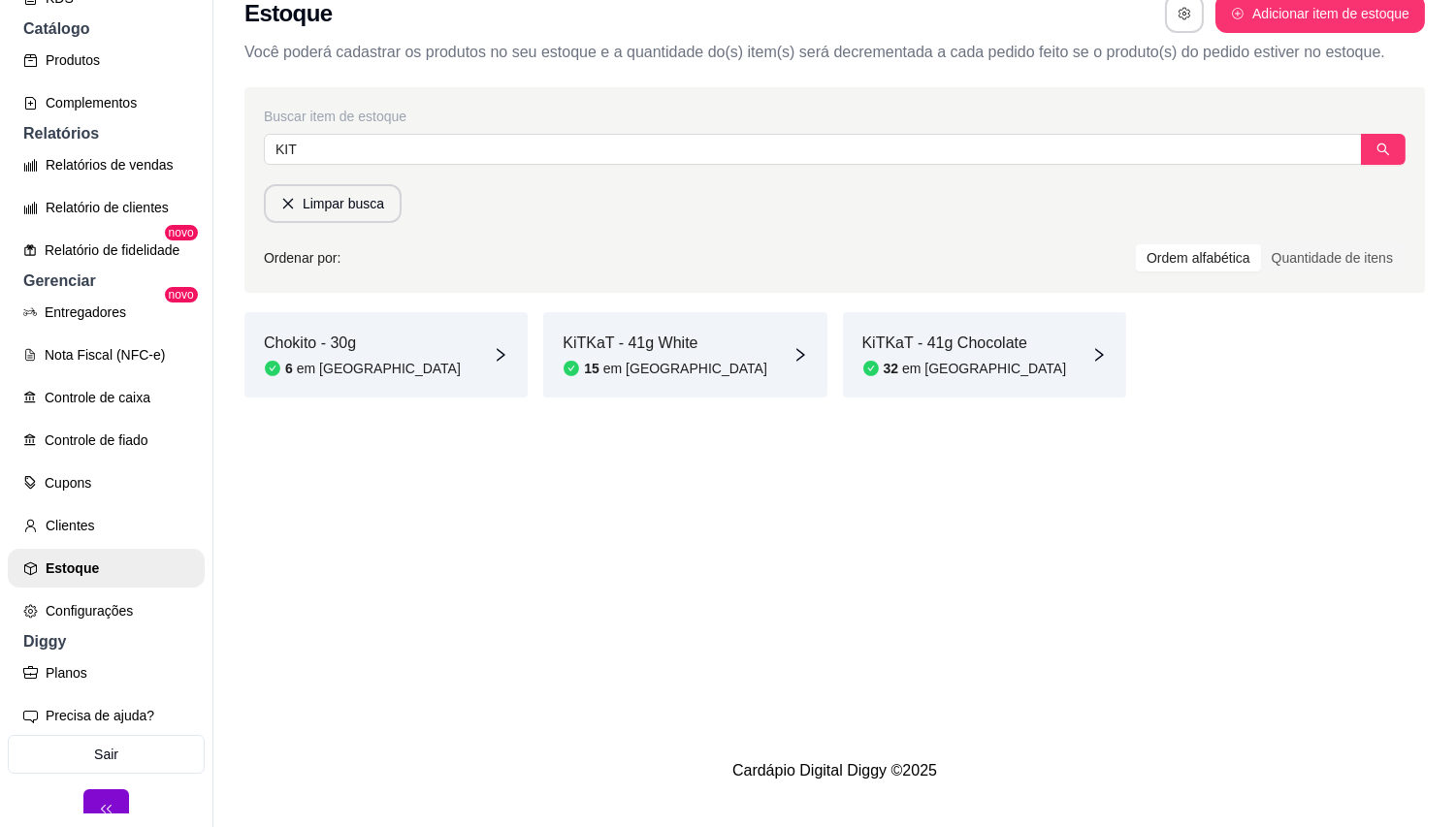 scroll, scrollTop: 31, scrollLeft: 0, axis: vertical 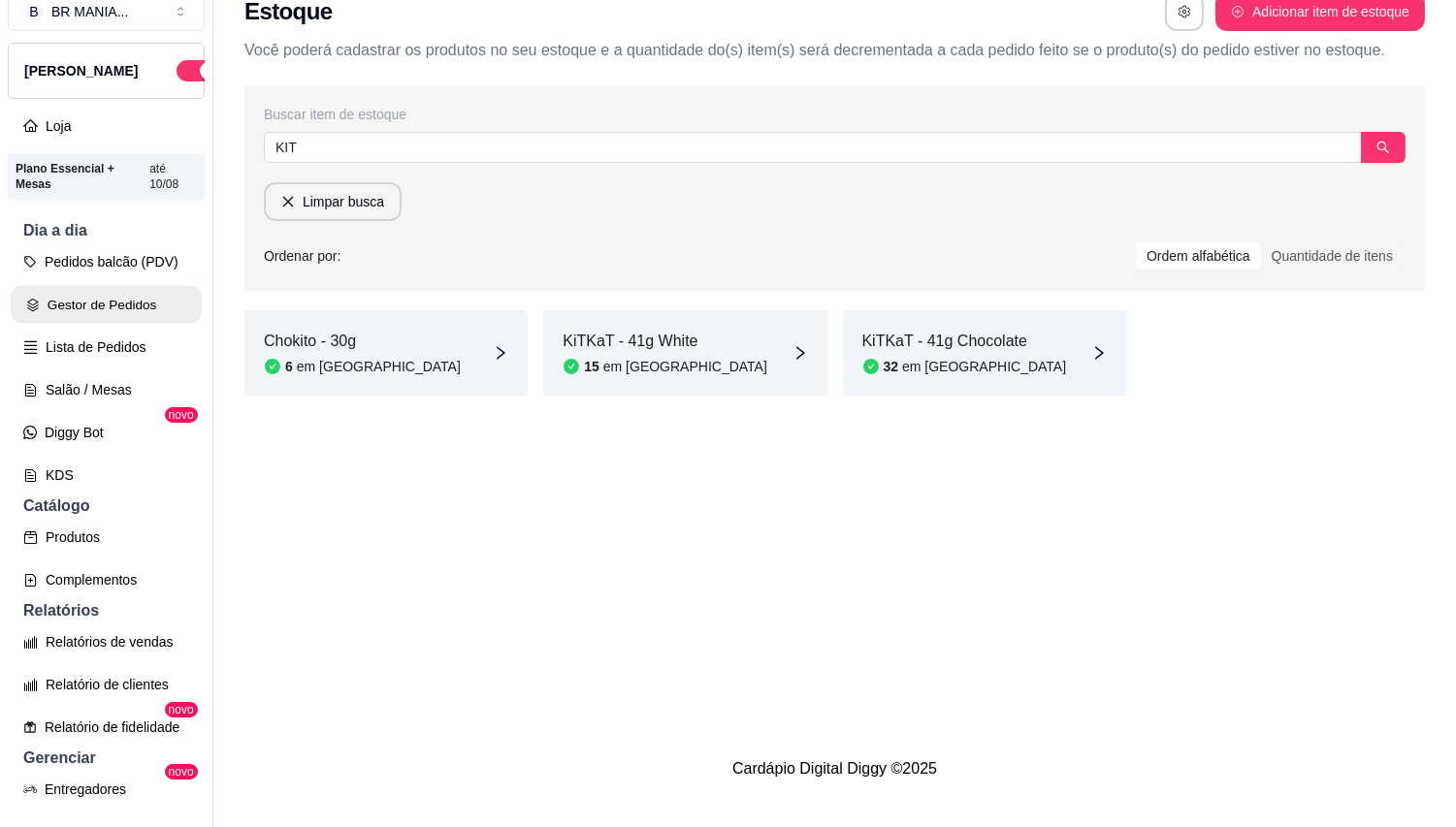 click on "Gestor de Pedidos" at bounding box center [106, 304] 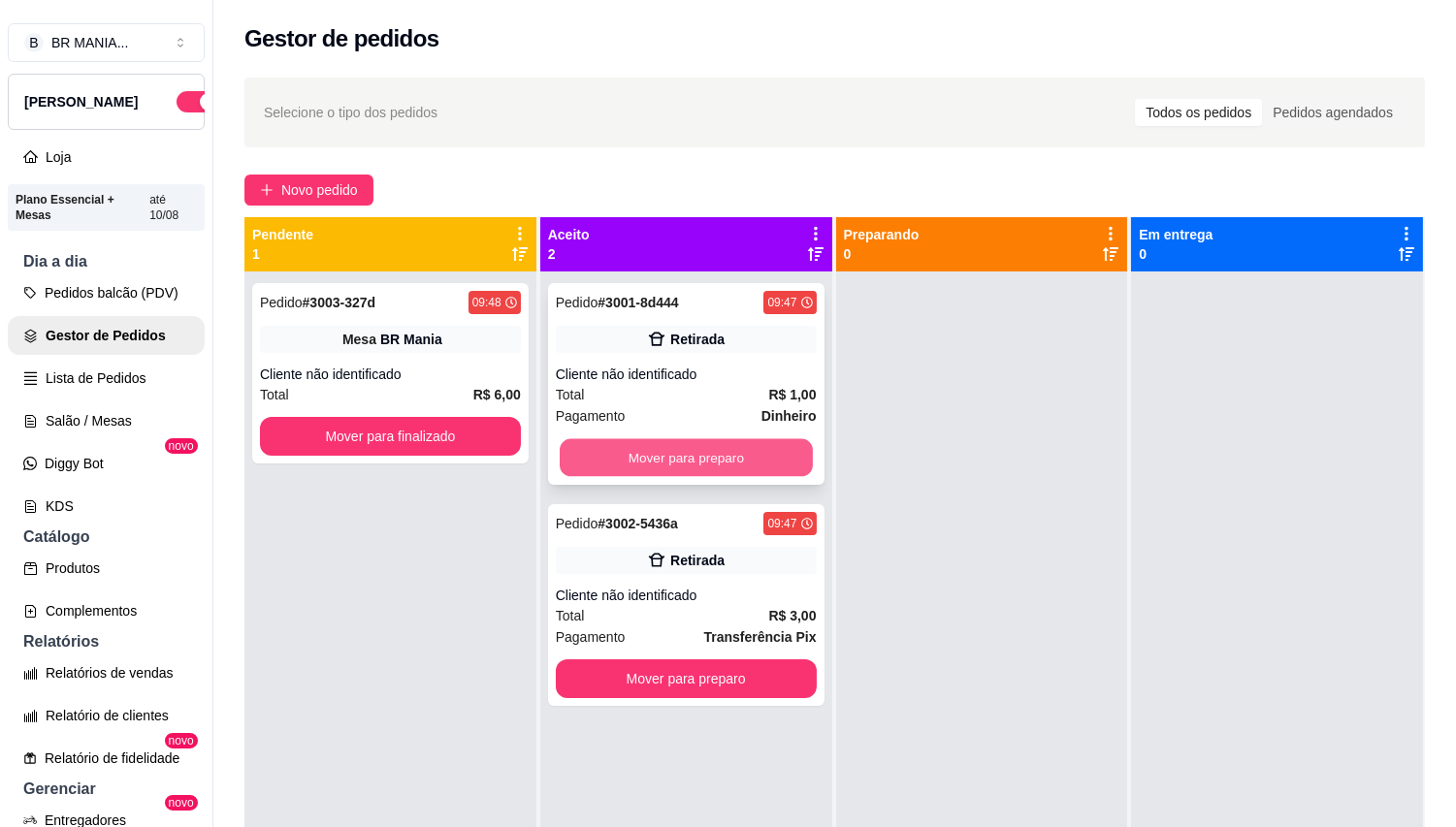 click on "Mover para preparo" at bounding box center [686, 458] 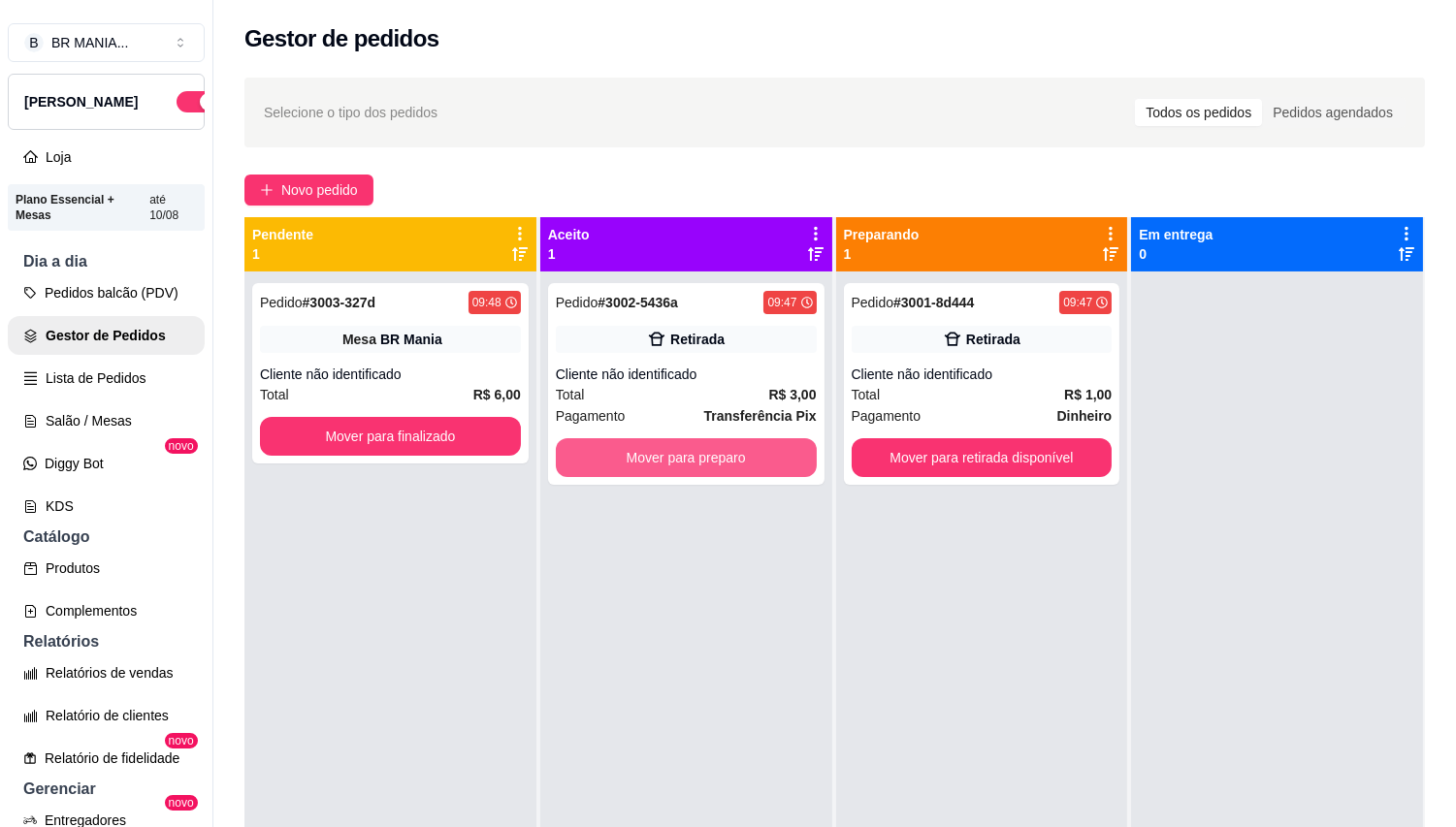 click on "Mover para preparo" at bounding box center (686, 458) 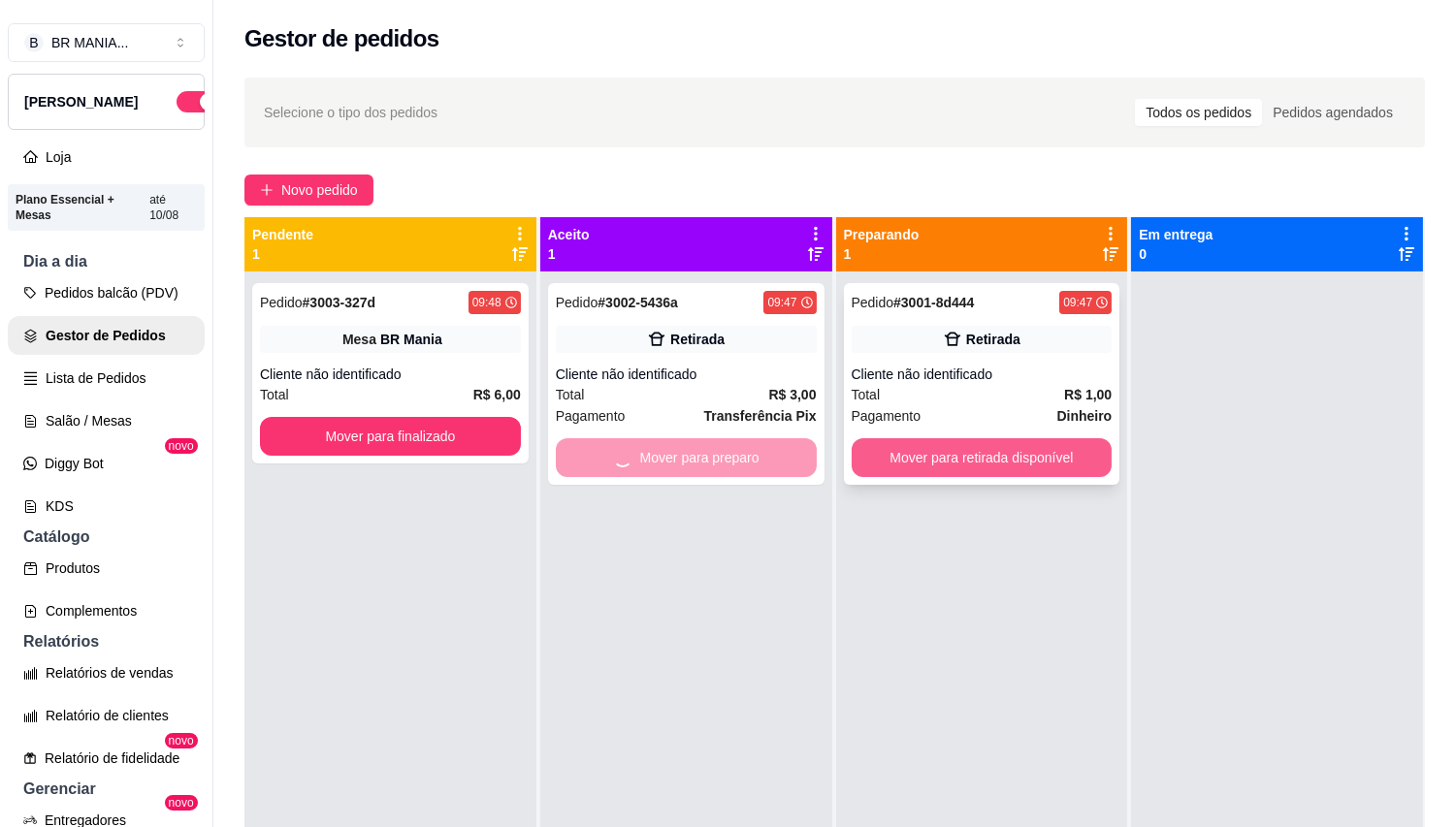 click on "Mover para retirada disponível" at bounding box center [982, 458] 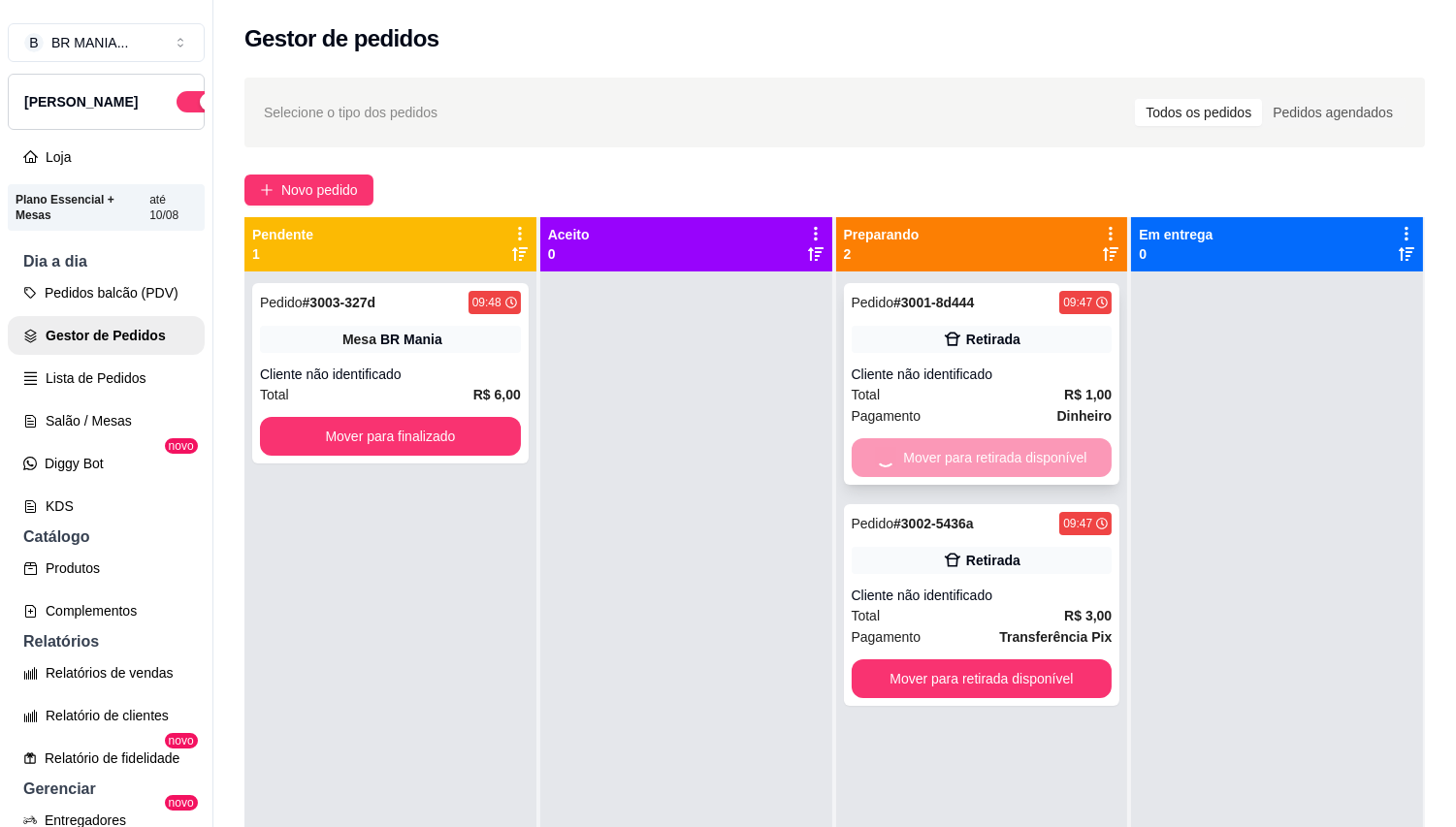click on "Mover para retirada disponível" at bounding box center (982, 679) 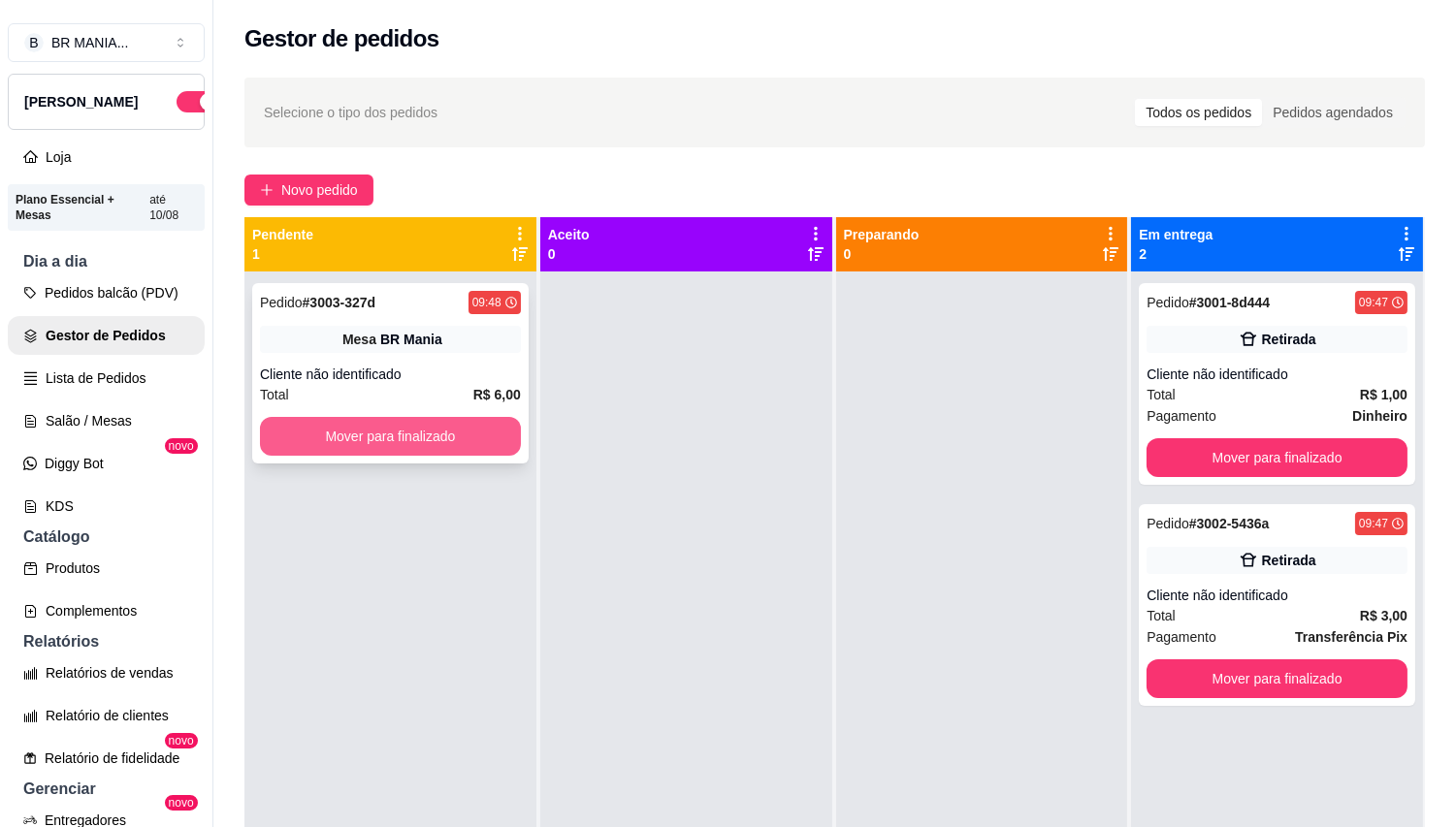 click on "Mover para finalizado" at bounding box center (390, 436) 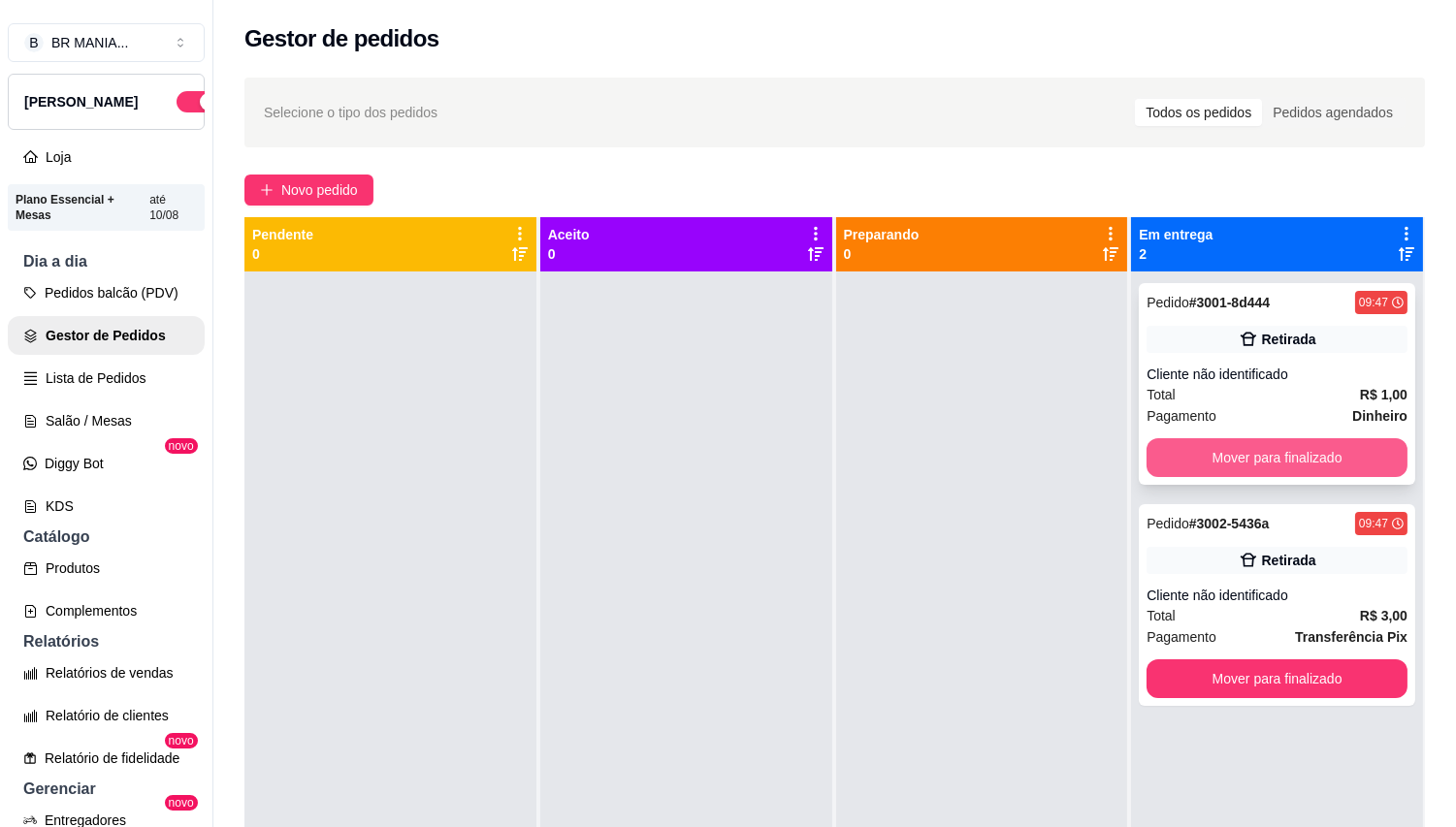 click on "Mover para finalizado" at bounding box center [1277, 458] 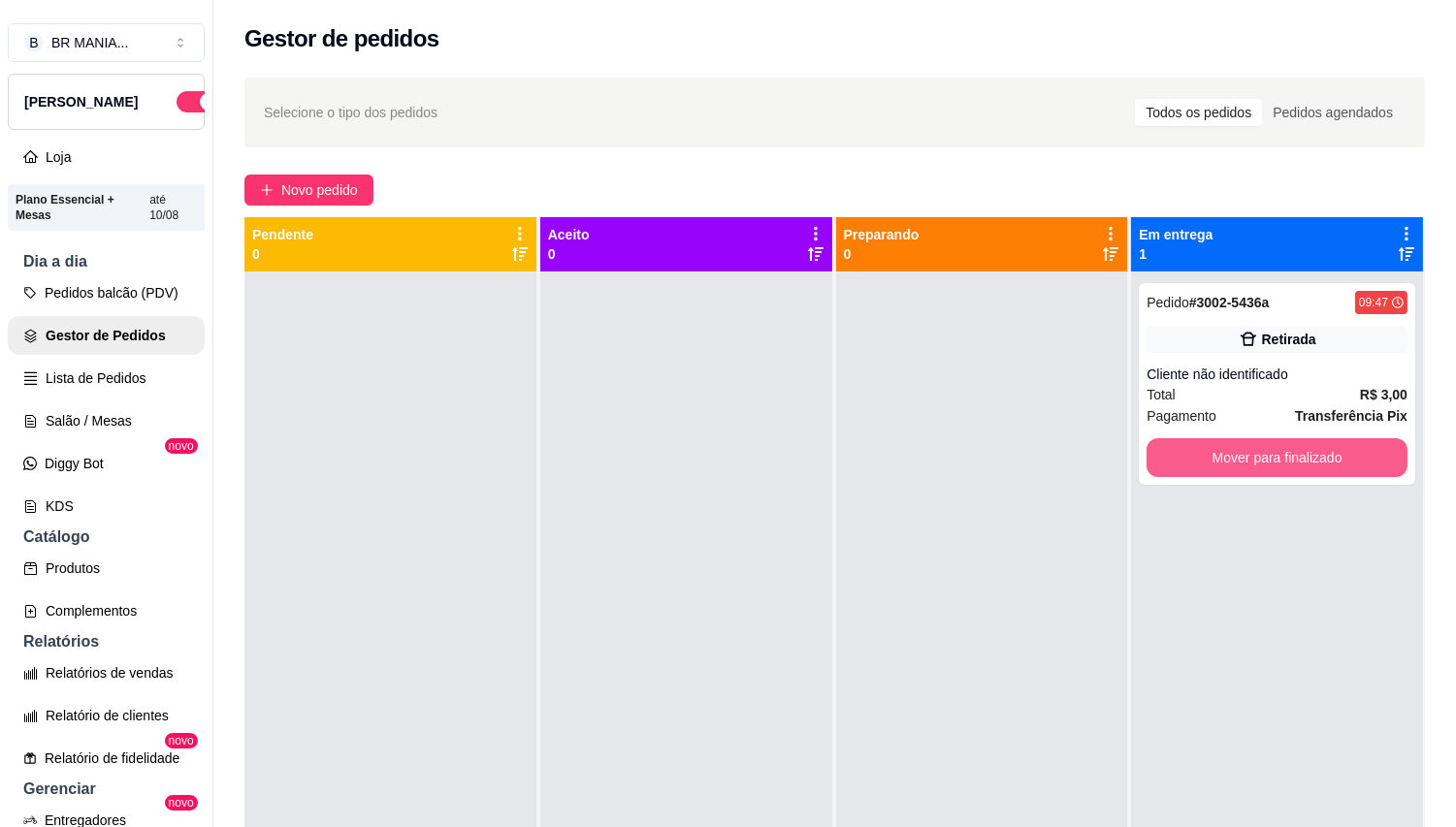 click on "Mover para finalizado" at bounding box center [1277, 458] 